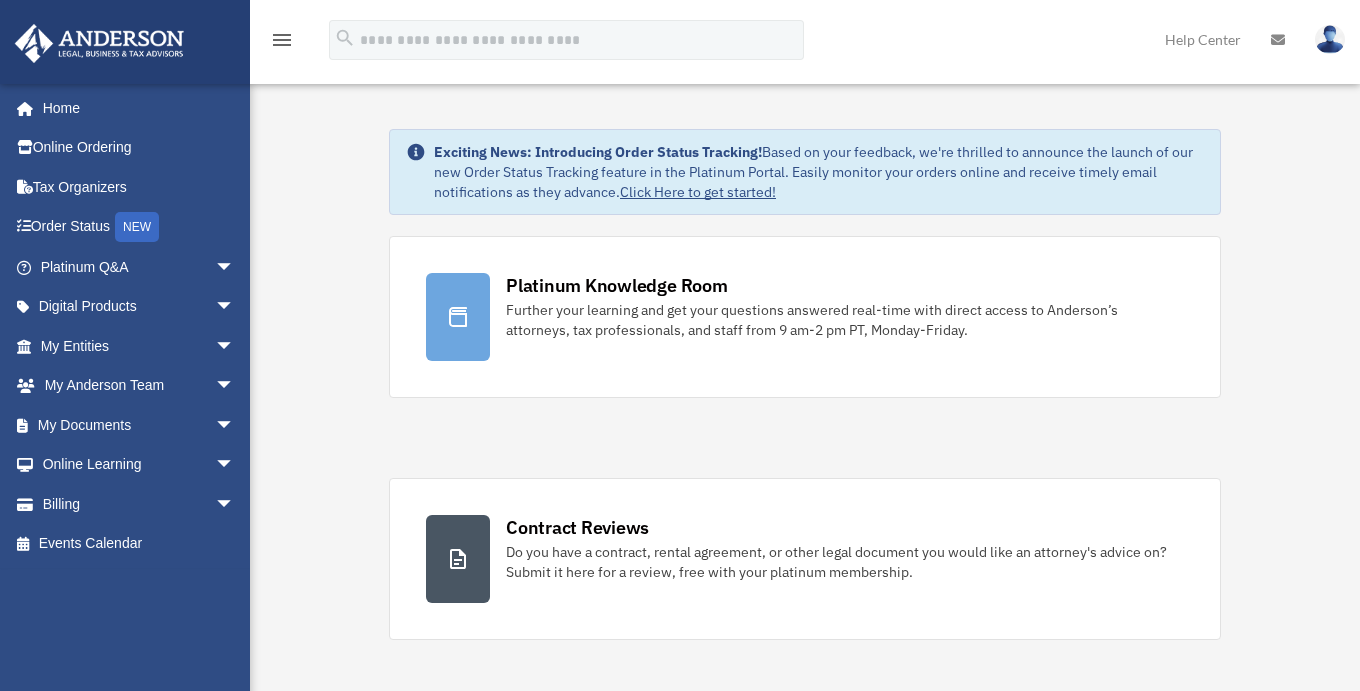 scroll, scrollTop: 0, scrollLeft: 0, axis: both 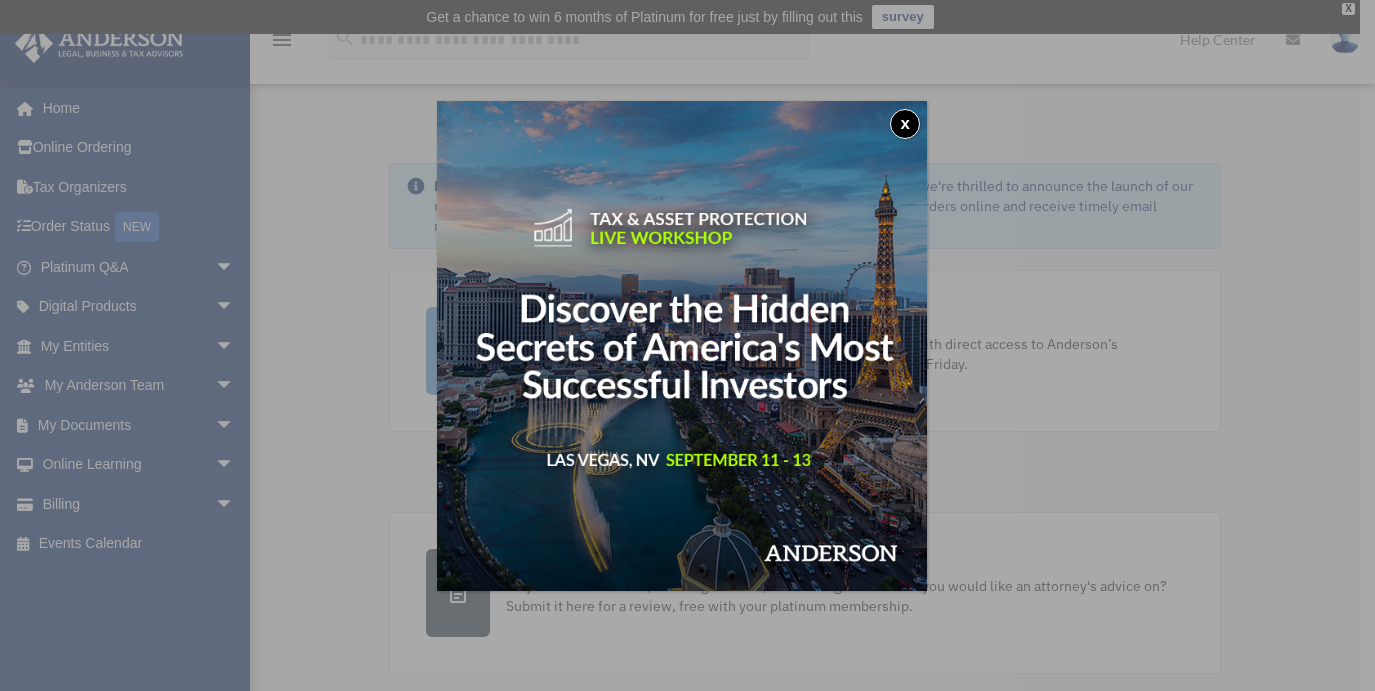 click on "x" at bounding box center [905, 124] 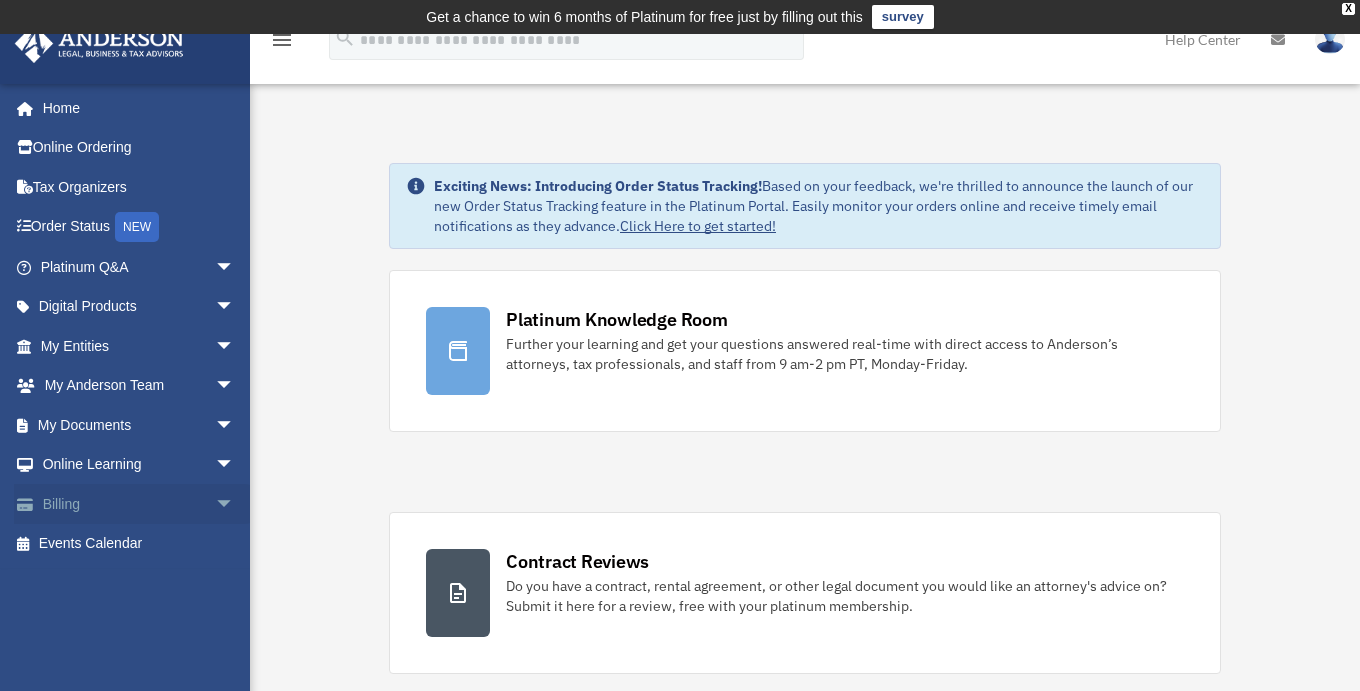 click on "Billing arrow_drop_down" at bounding box center (139, 504) 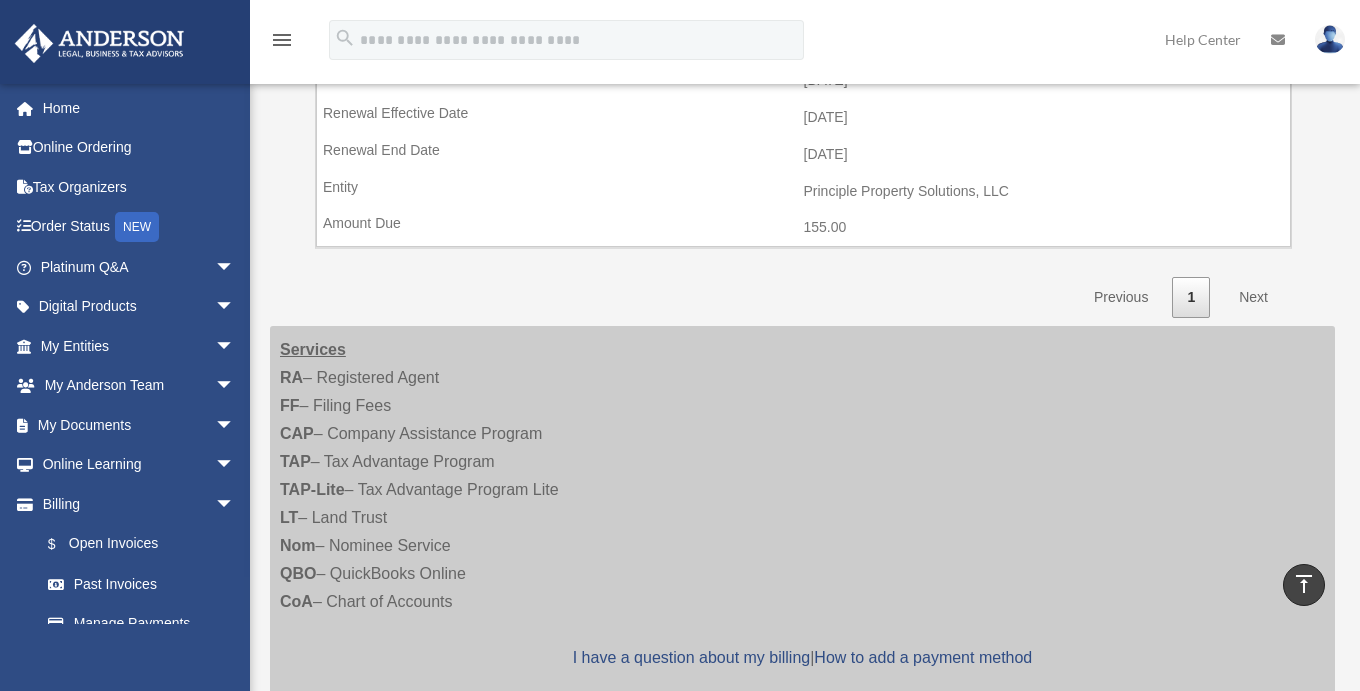 scroll, scrollTop: 1123, scrollLeft: 0, axis: vertical 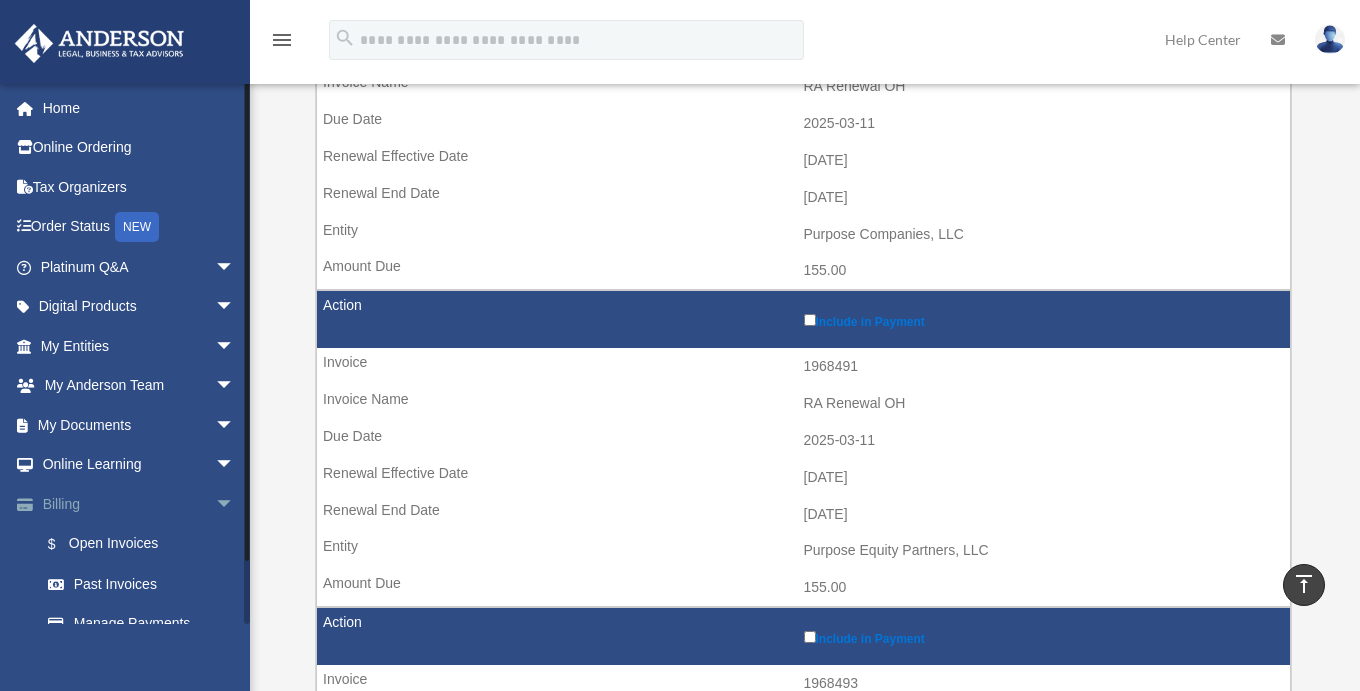 click on "Billing arrow_drop_down" at bounding box center [139, 504] 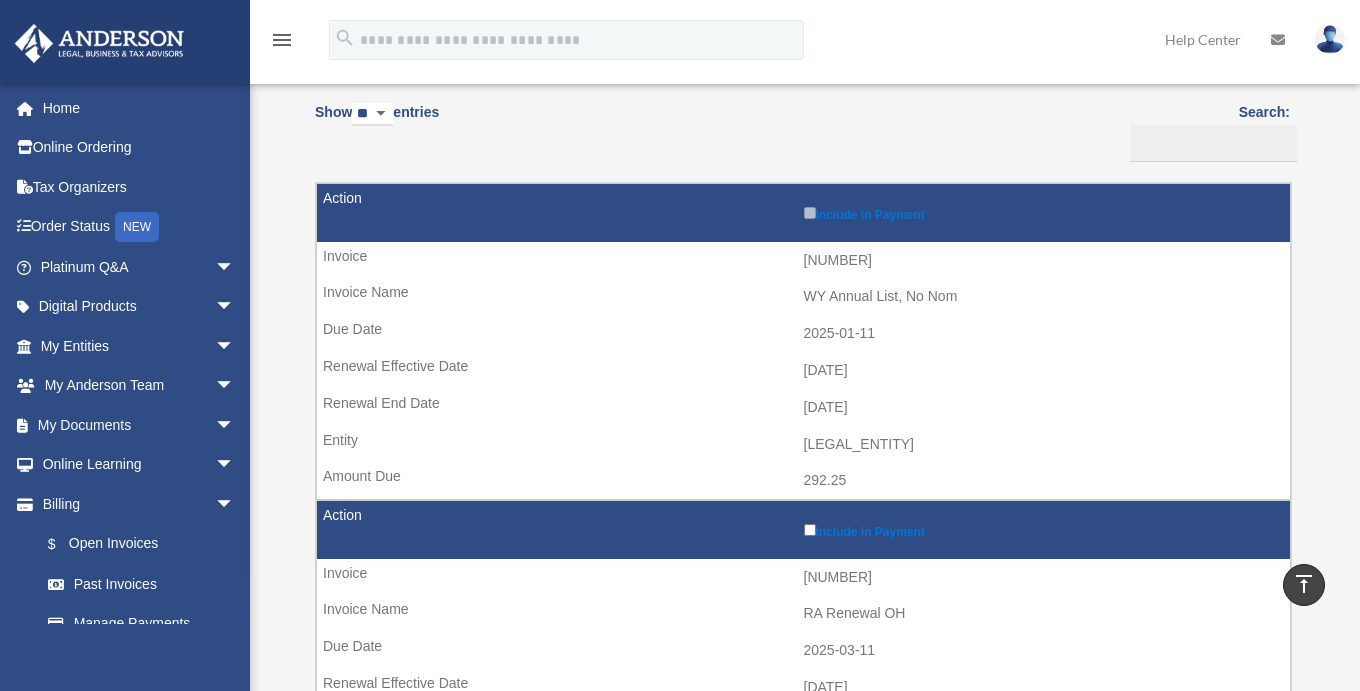 scroll, scrollTop: 0, scrollLeft: 0, axis: both 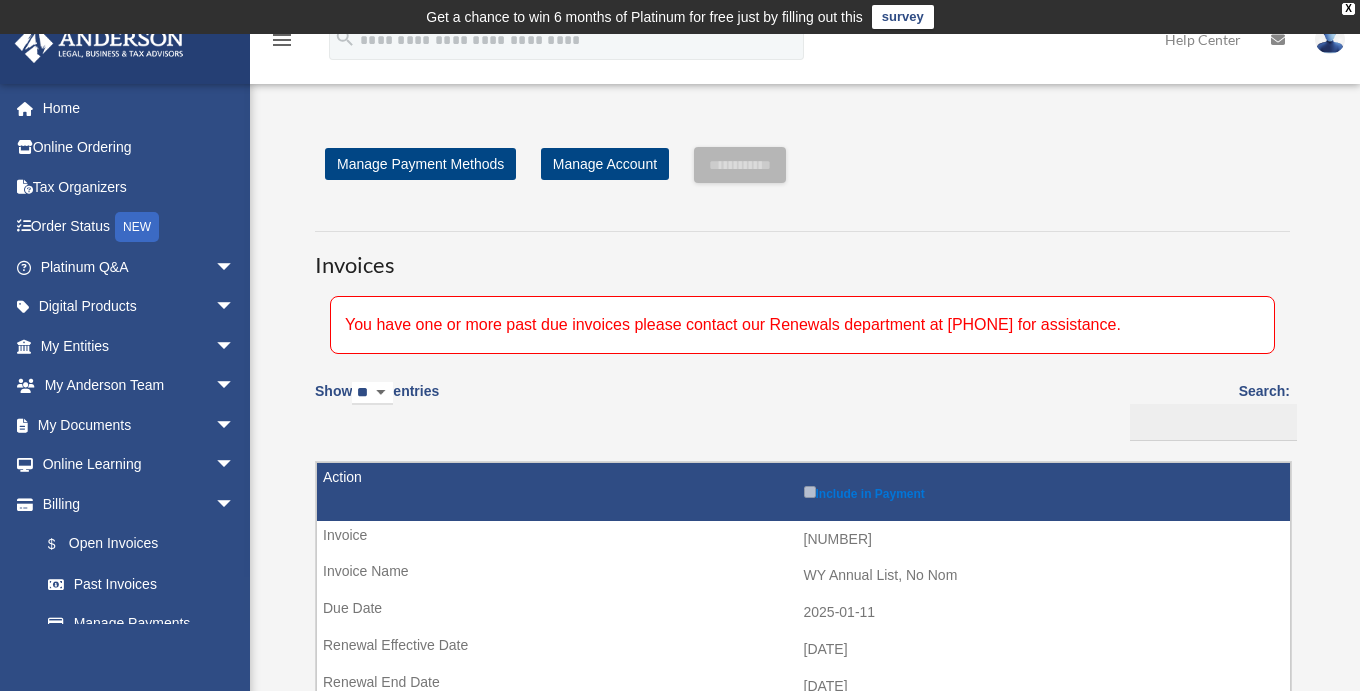 click on "You have one or more past due invoices please contact our Renewals department at 888.969.2677 for assistance." at bounding box center [802, 325] 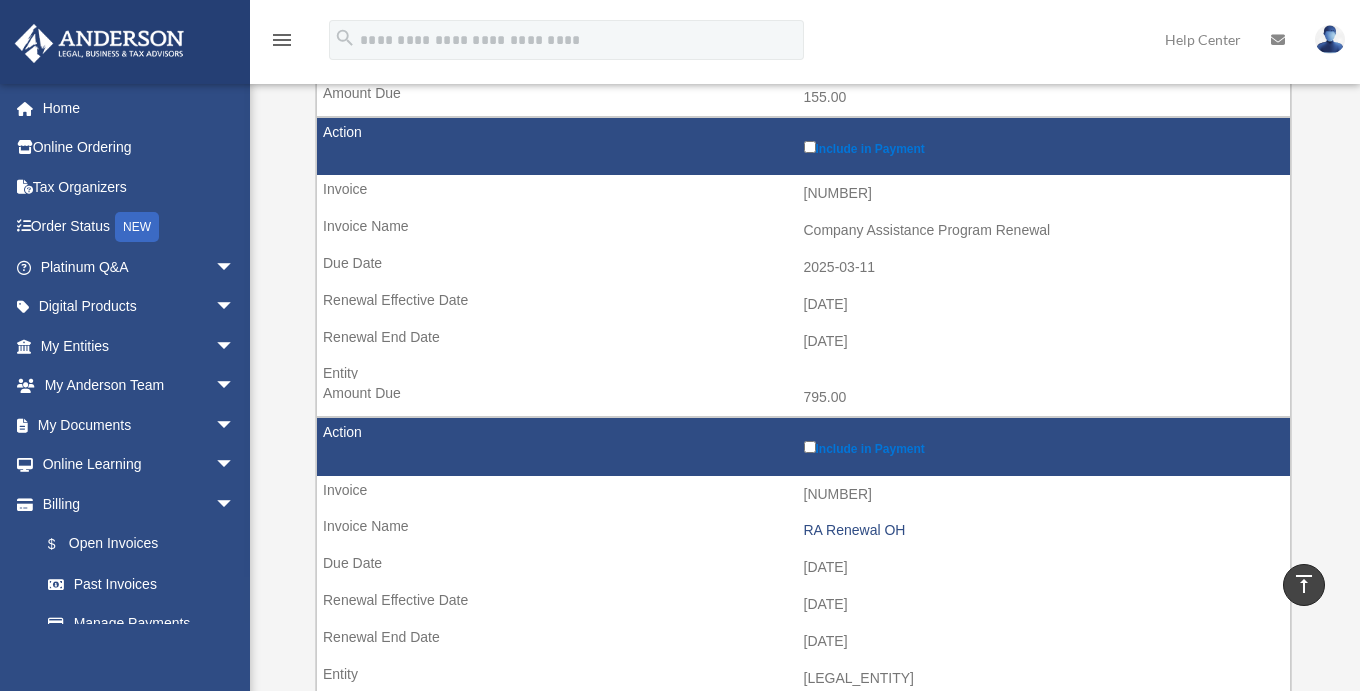 scroll, scrollTop: 1575, scrollLeft: 0, axis: vertical 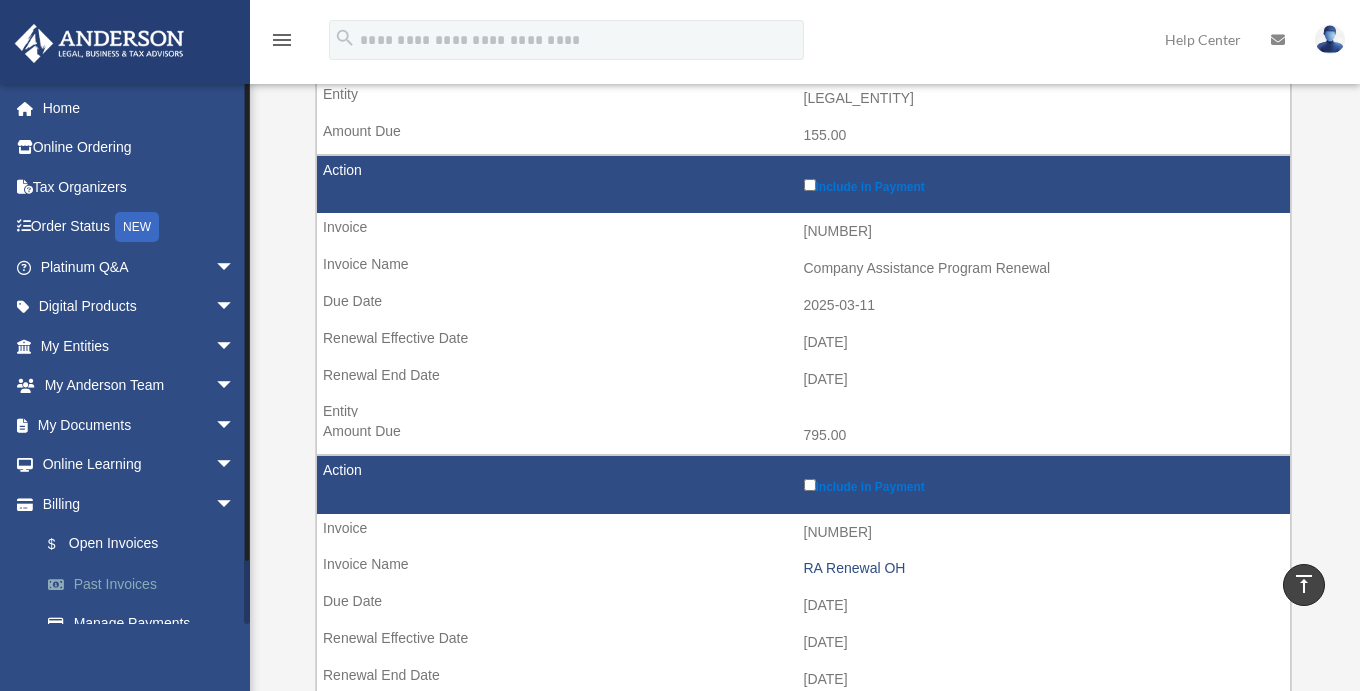 click on "Past Invoices" at bounding box center [146, 584] 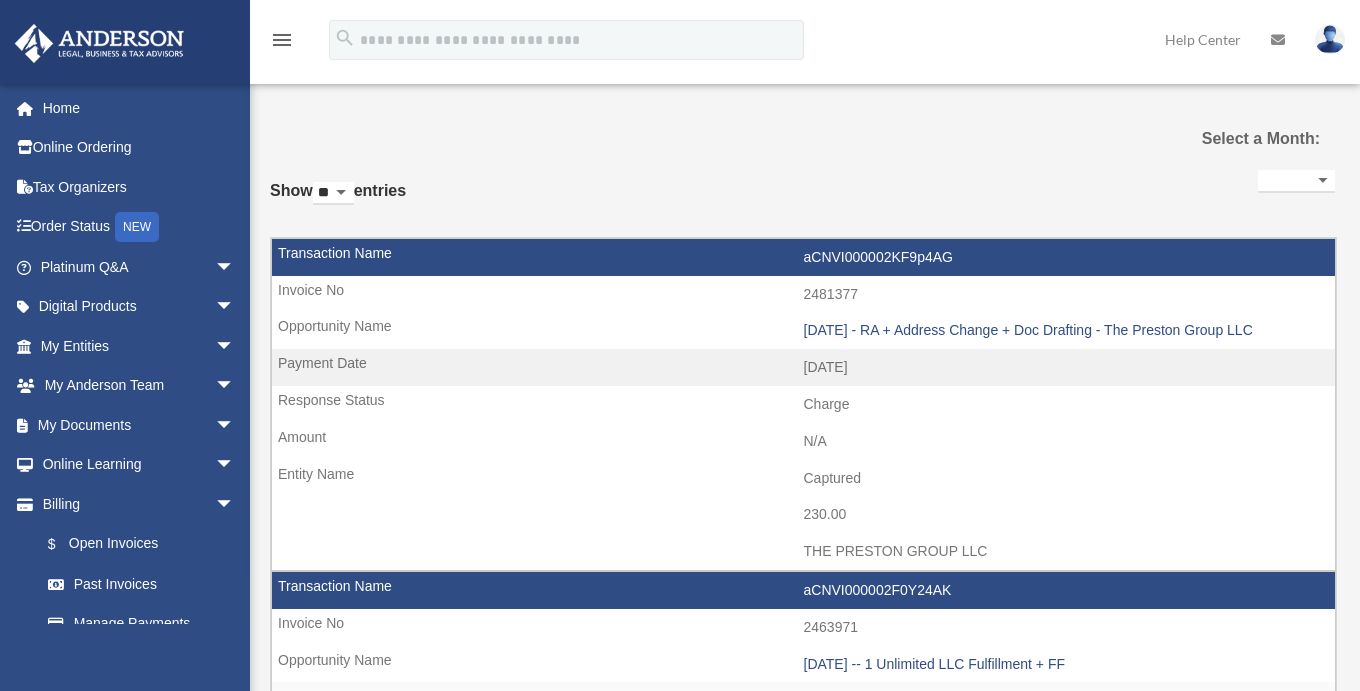 select 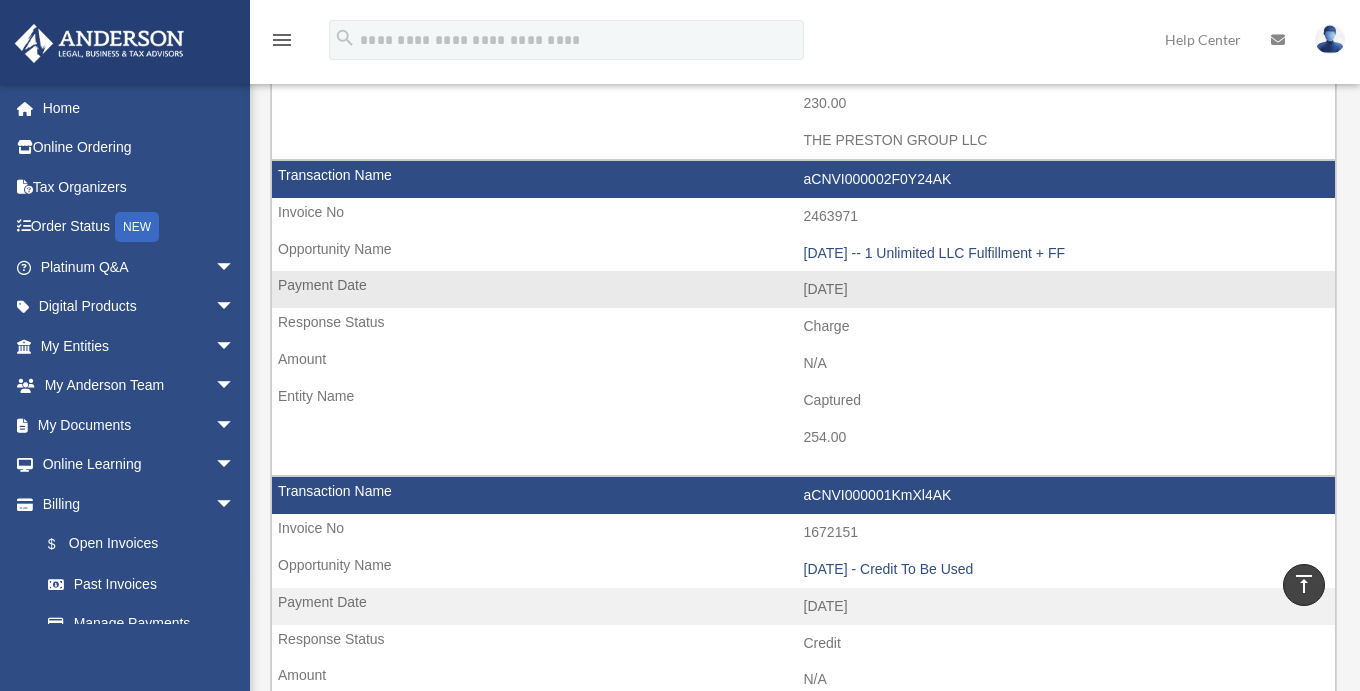 scroll, scrollTop: 0, scrollLeft: 0, axis: both 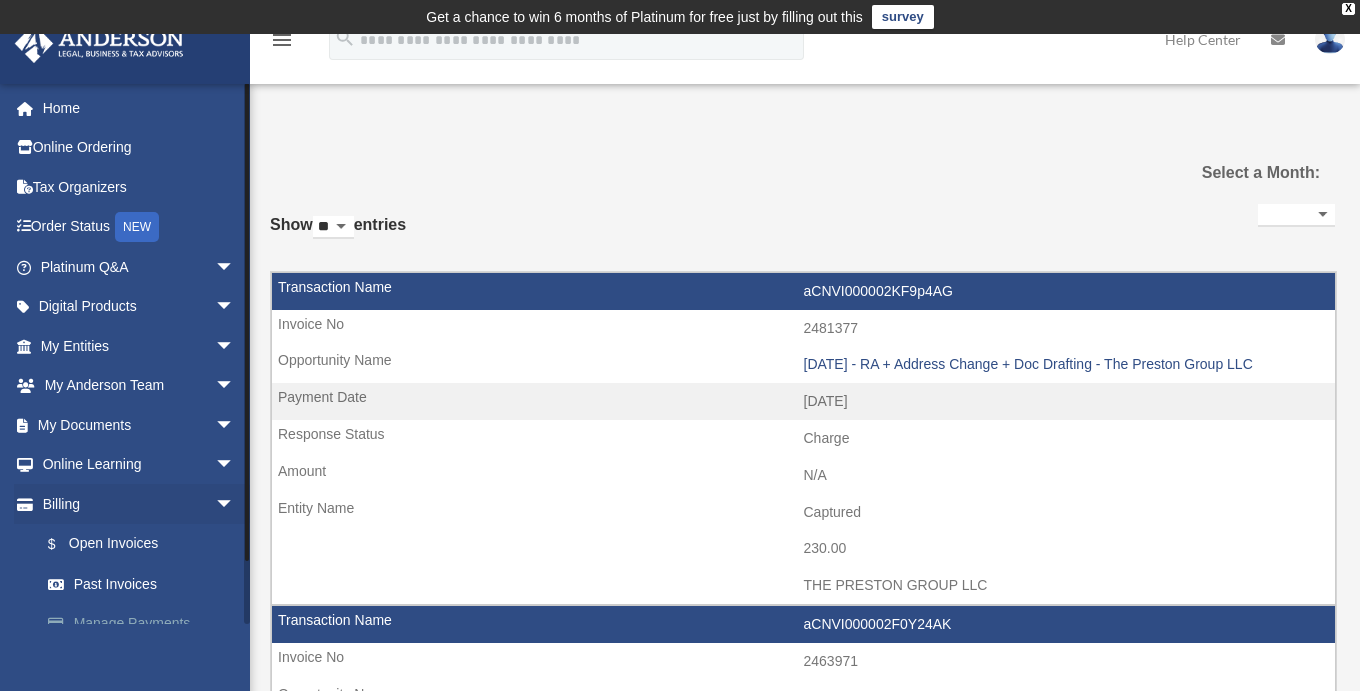 click on "Manage Payments" at bounding box center (146, 624) 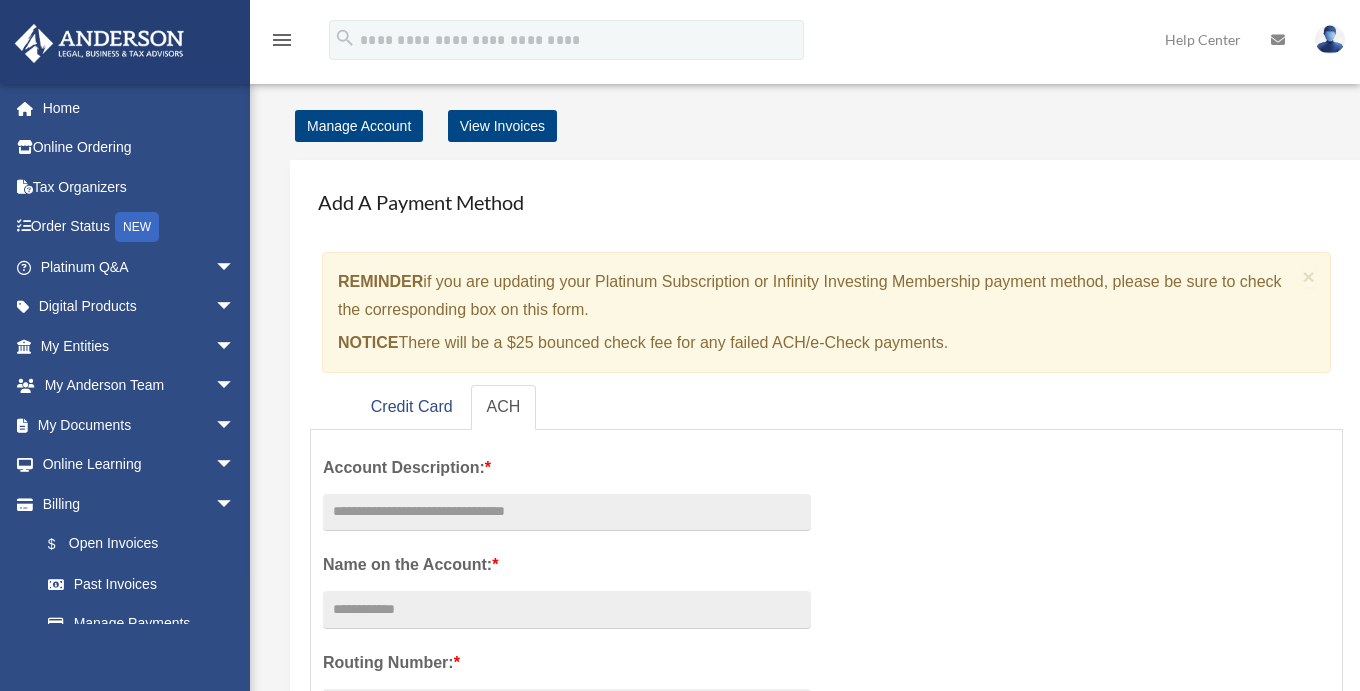 scroll, scrollTop: 0, scrollLeft: 0, axis: both 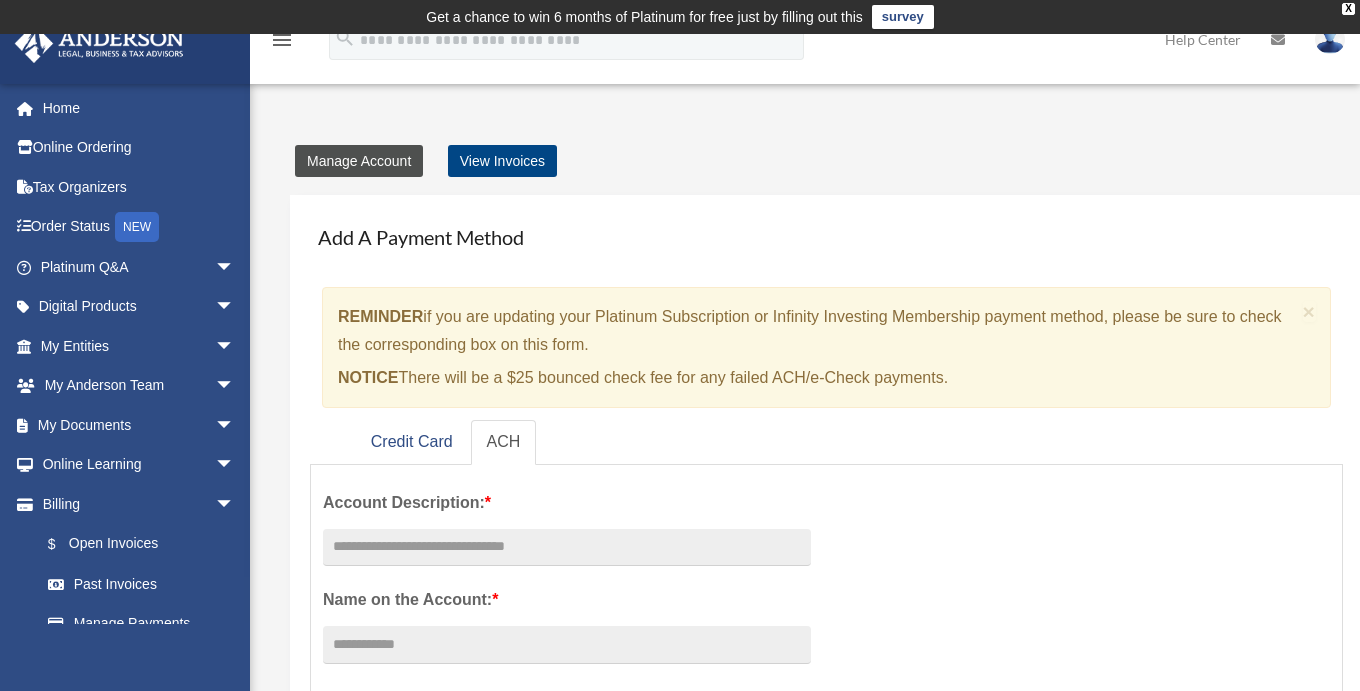 click on "Manage Account" at bounding box center [359, 161] 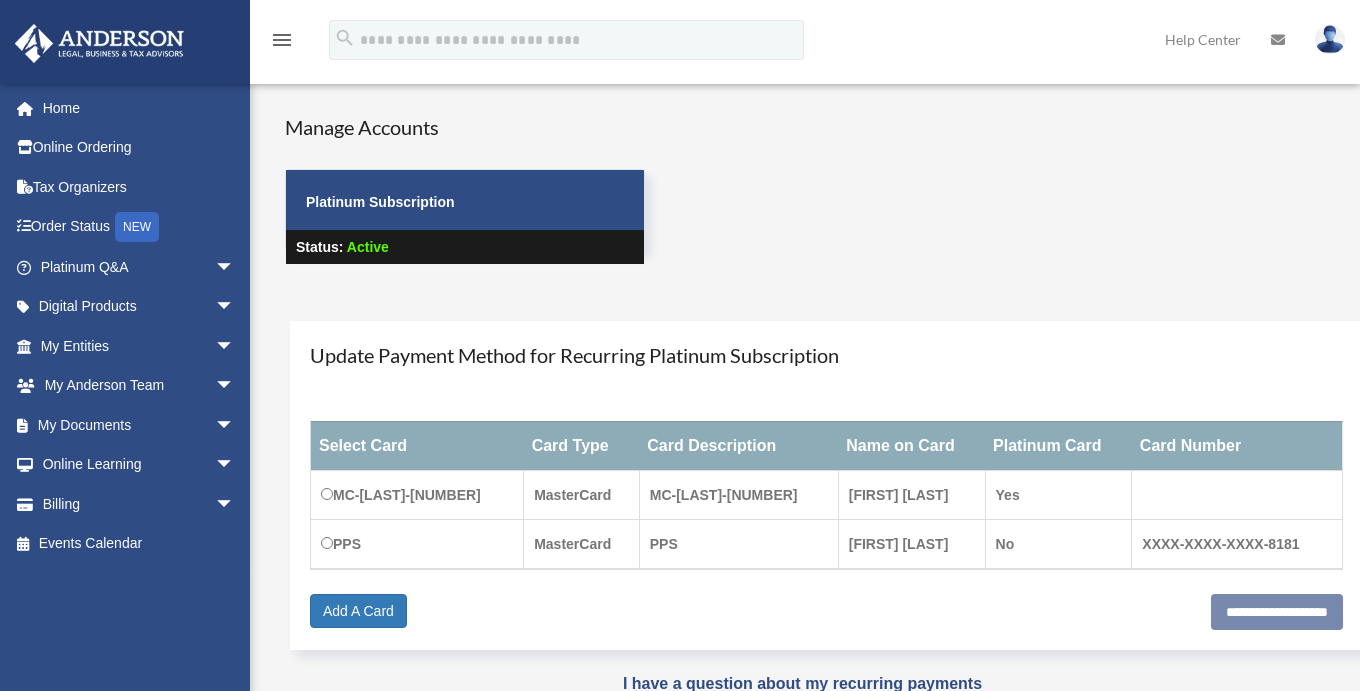 scroll, scrollTop: 0, scrollLeft: 0, axis: both 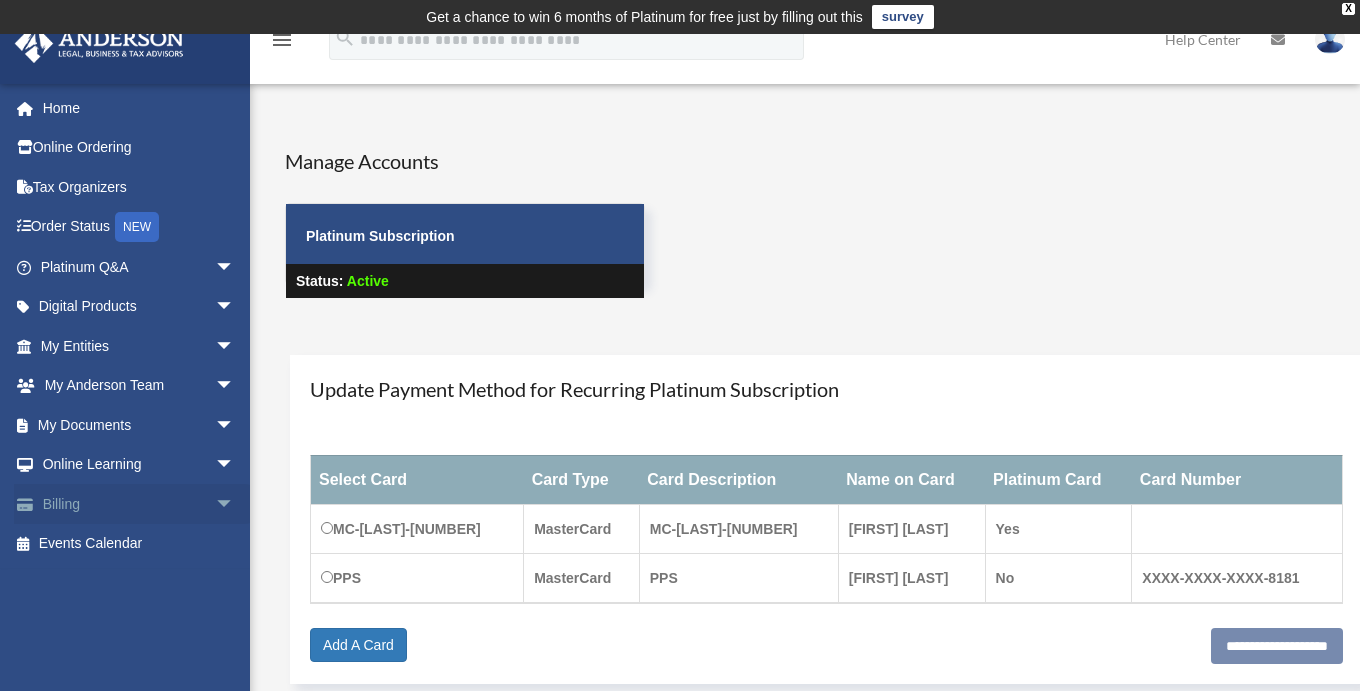 click on "Billing arrow_drop_down" at bounding box center [139, 504] 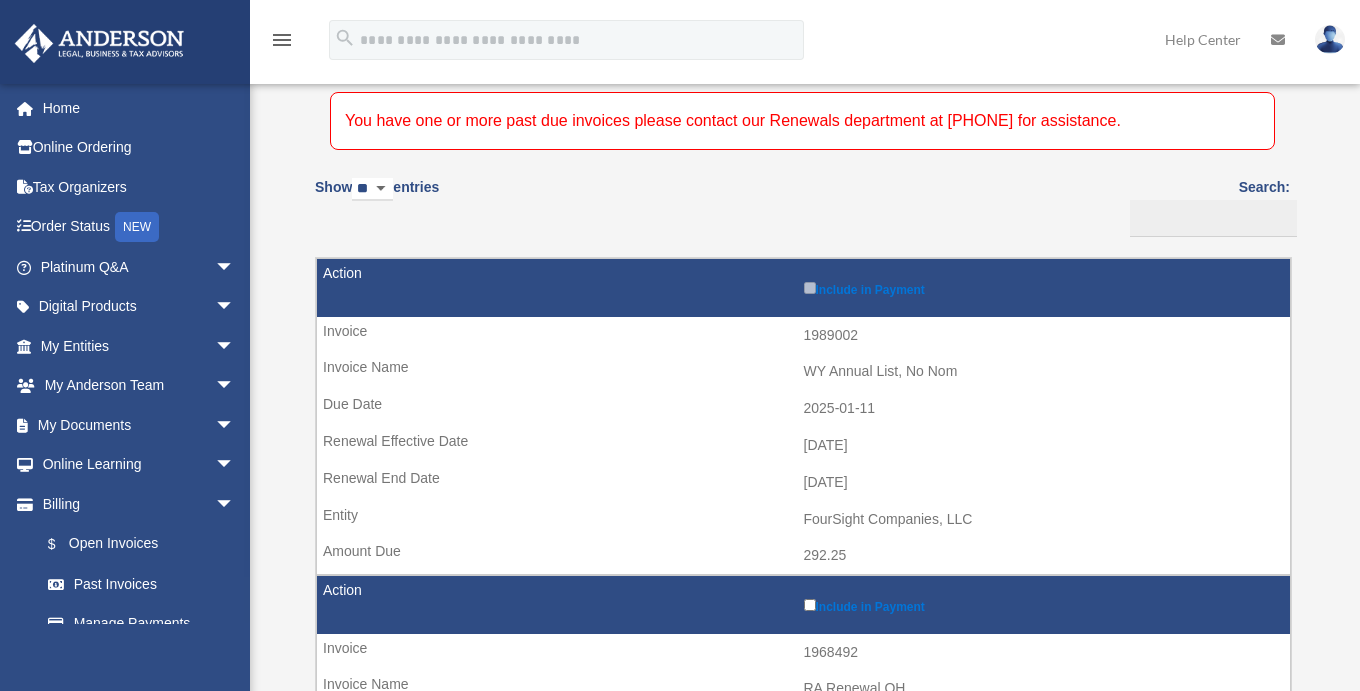 scroll, scrollTop: 0, scrollLeft: 0, axis: both 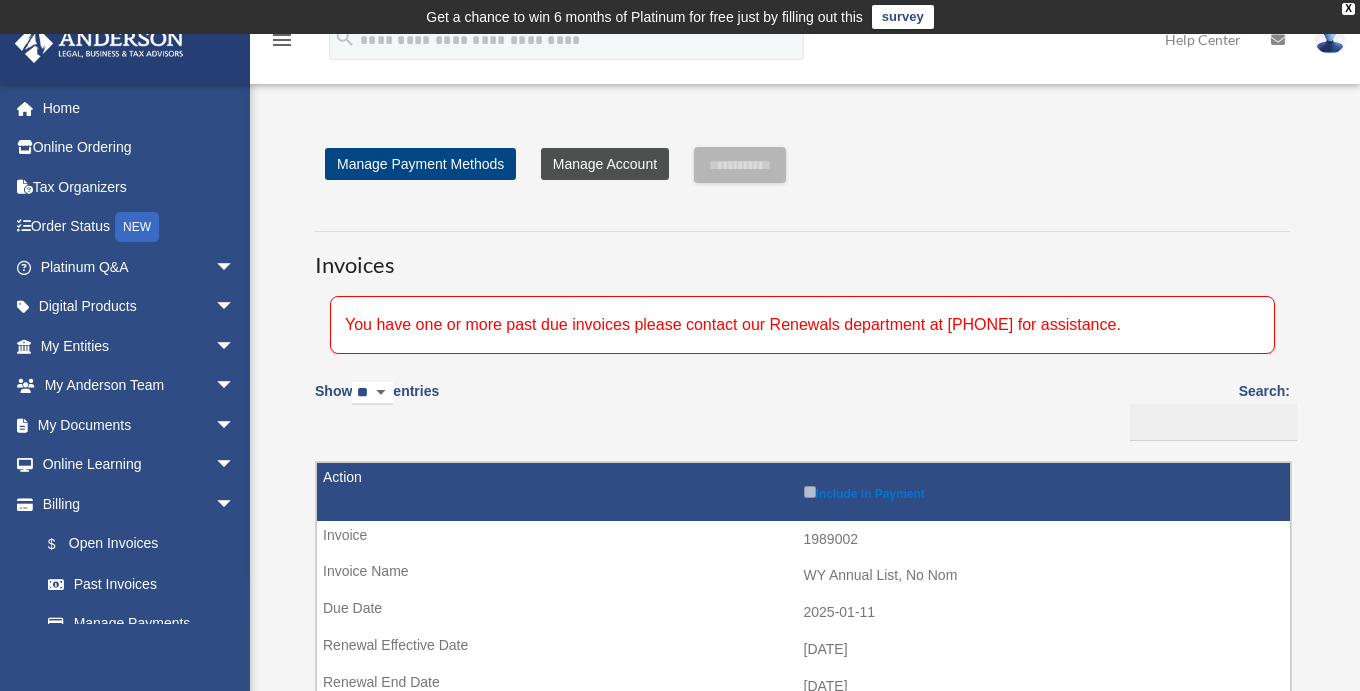 click on "Manage Account" at bounding box center (605, 164) 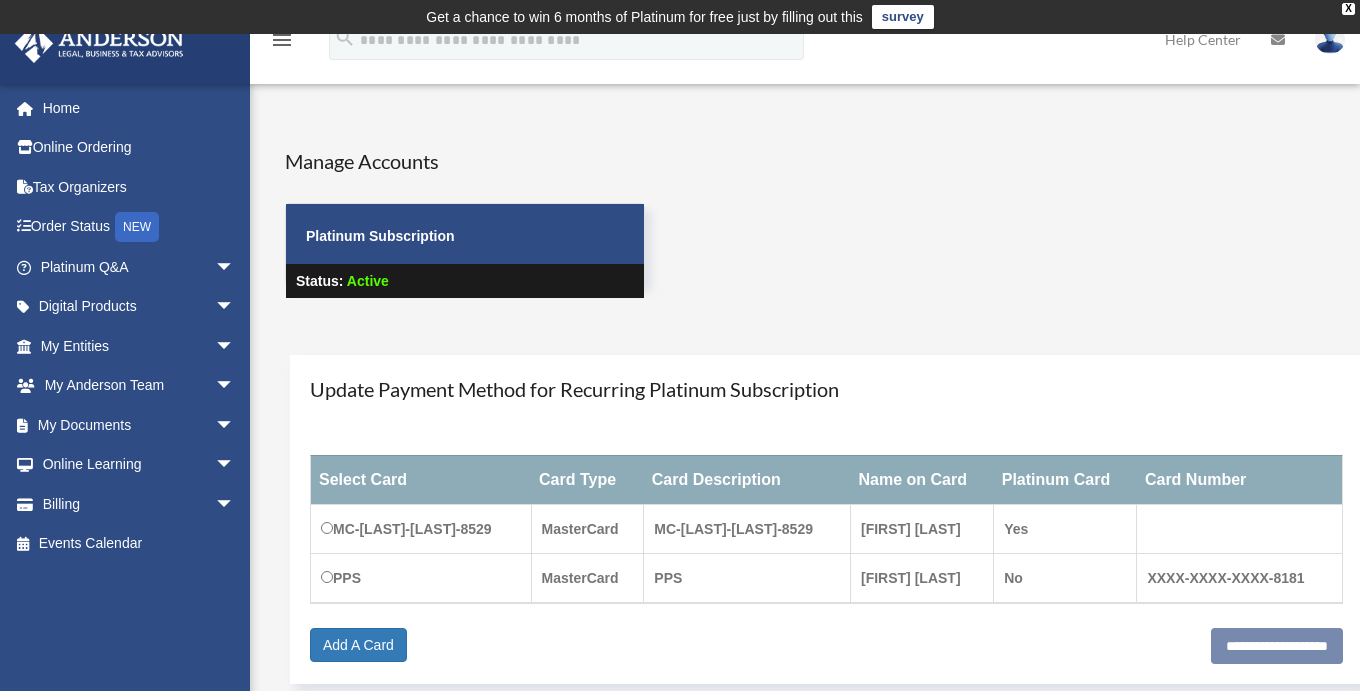 scroll, scrollTop: 521, scrollLeft: 0, axis: vertical 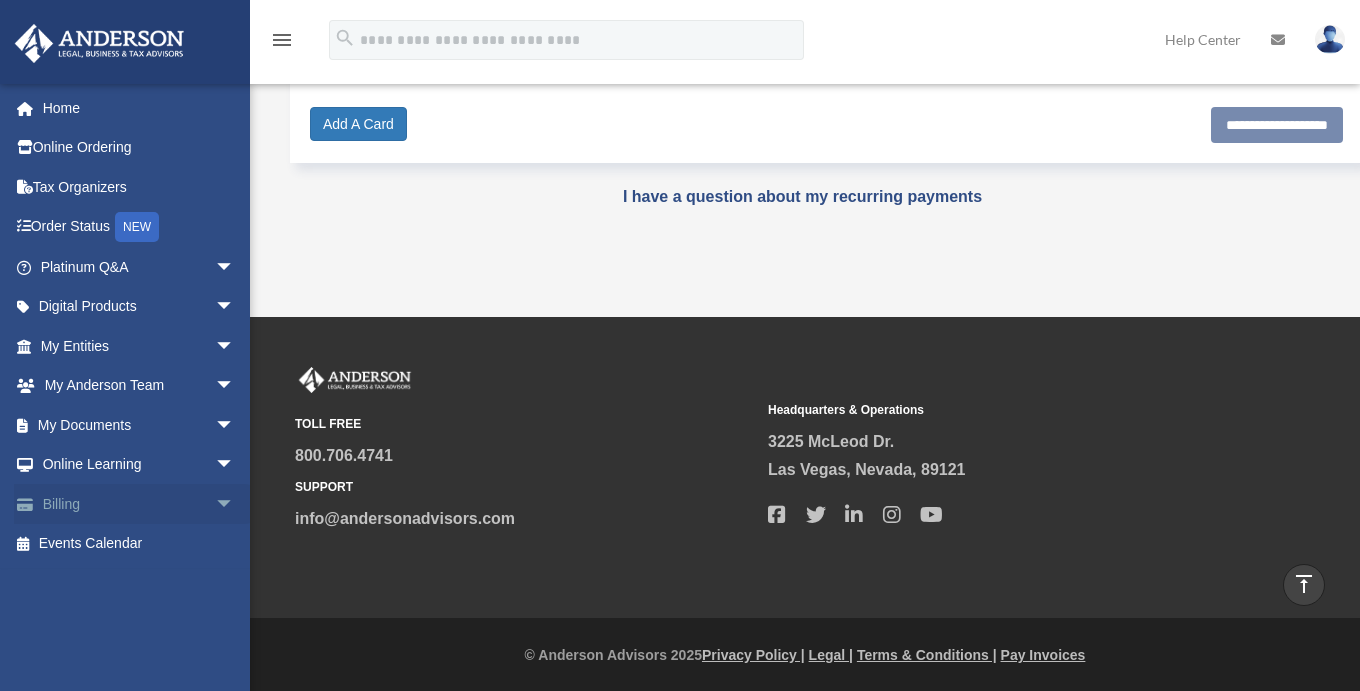 click on "arrow_drop_down" at bounding box center (235, 504) 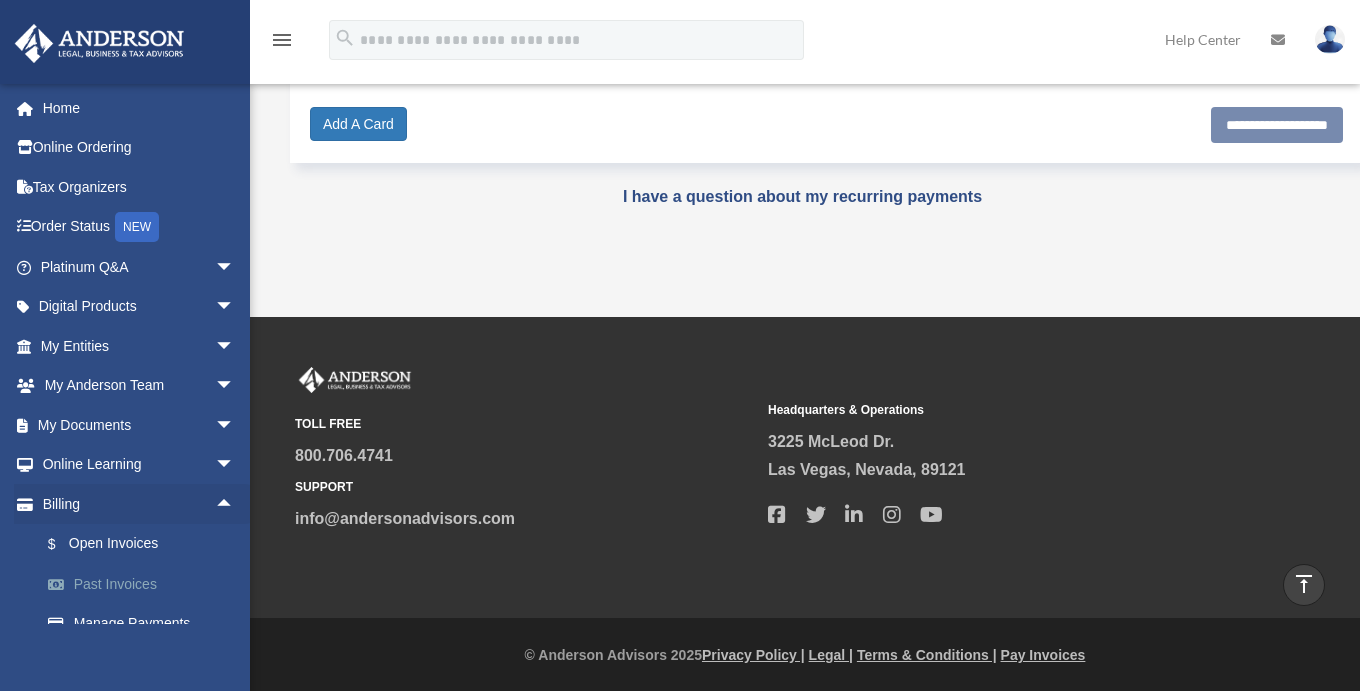 click on "Past Invoices" at bounding box center [146, 584] 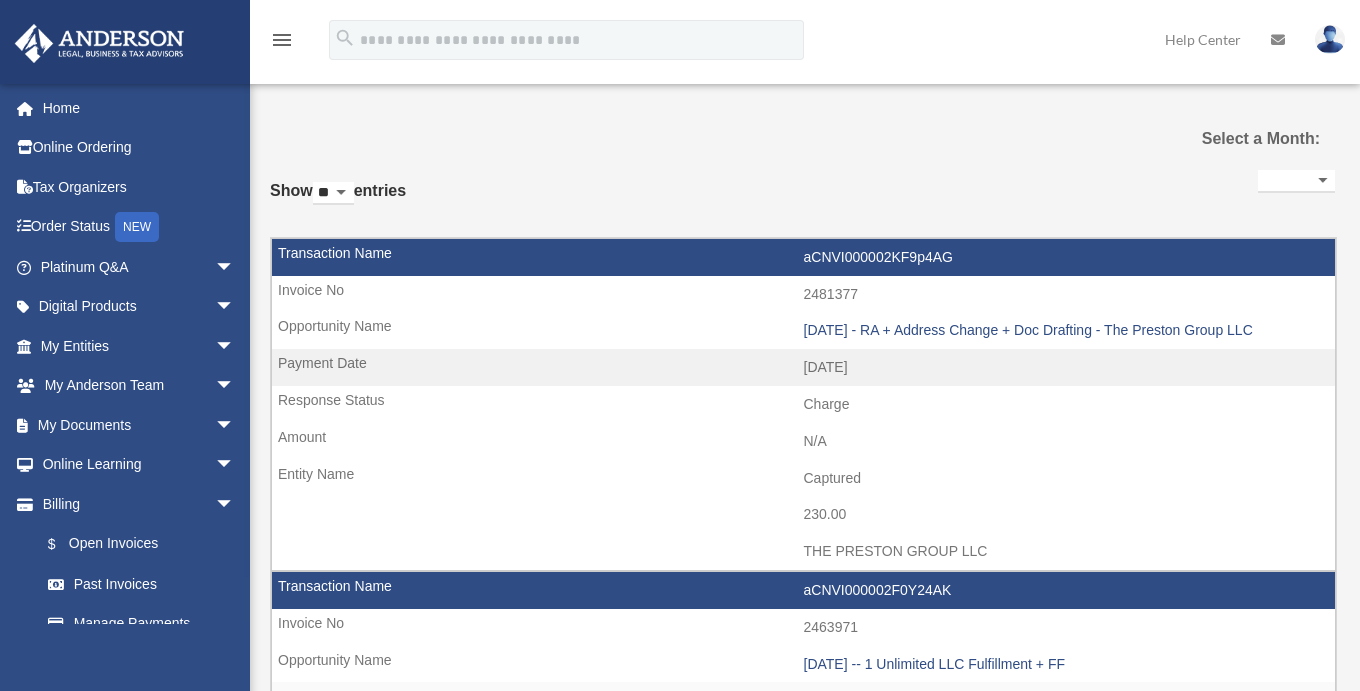 select 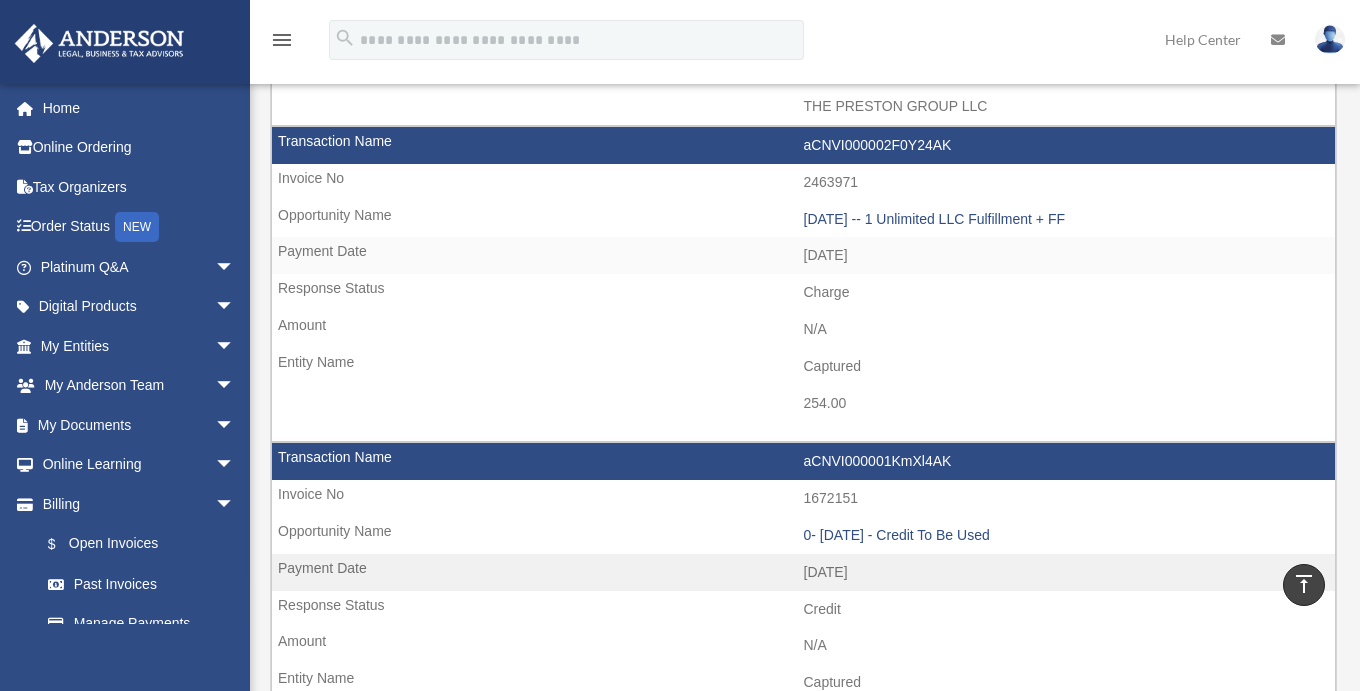 scroll, scrollTop: 0, scrollLeft: 0, axis: both 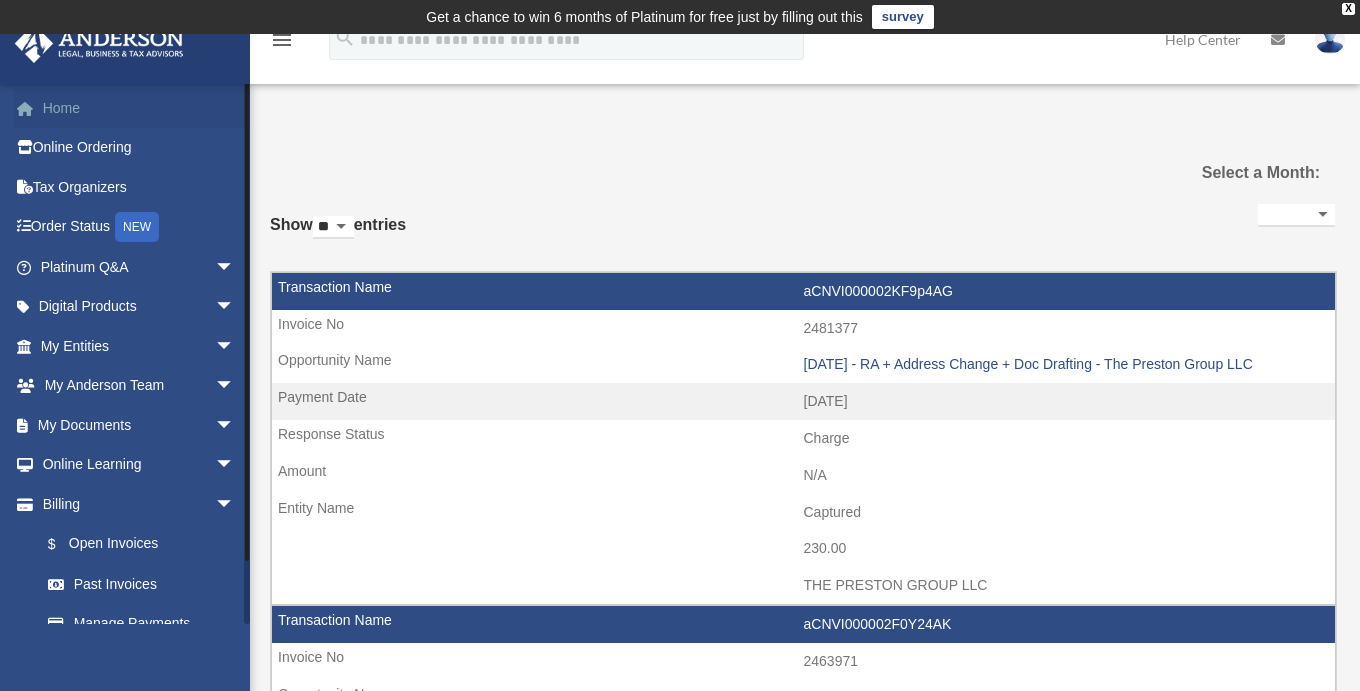 click on "Home" at bounding box center [139, 108] 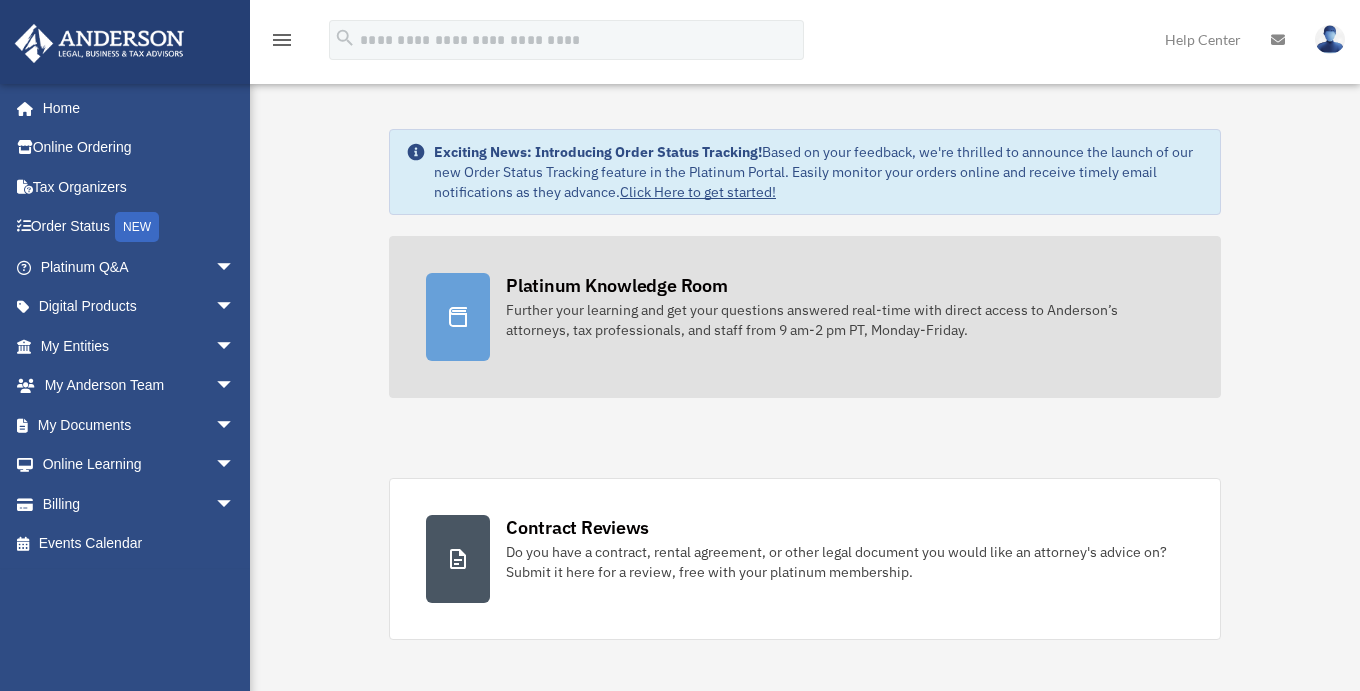 scroll, scrollTop: 0, scrollLeft: 0, axis: both 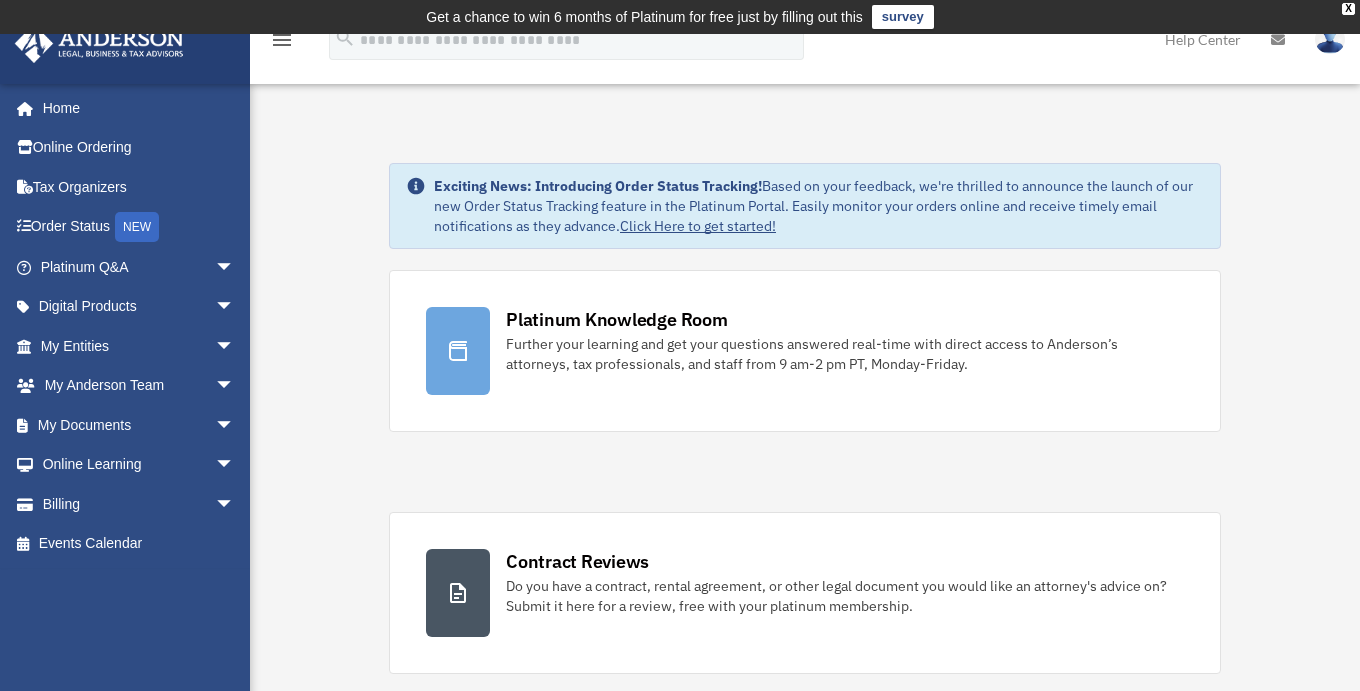 click at bounding box center (1330, 39) 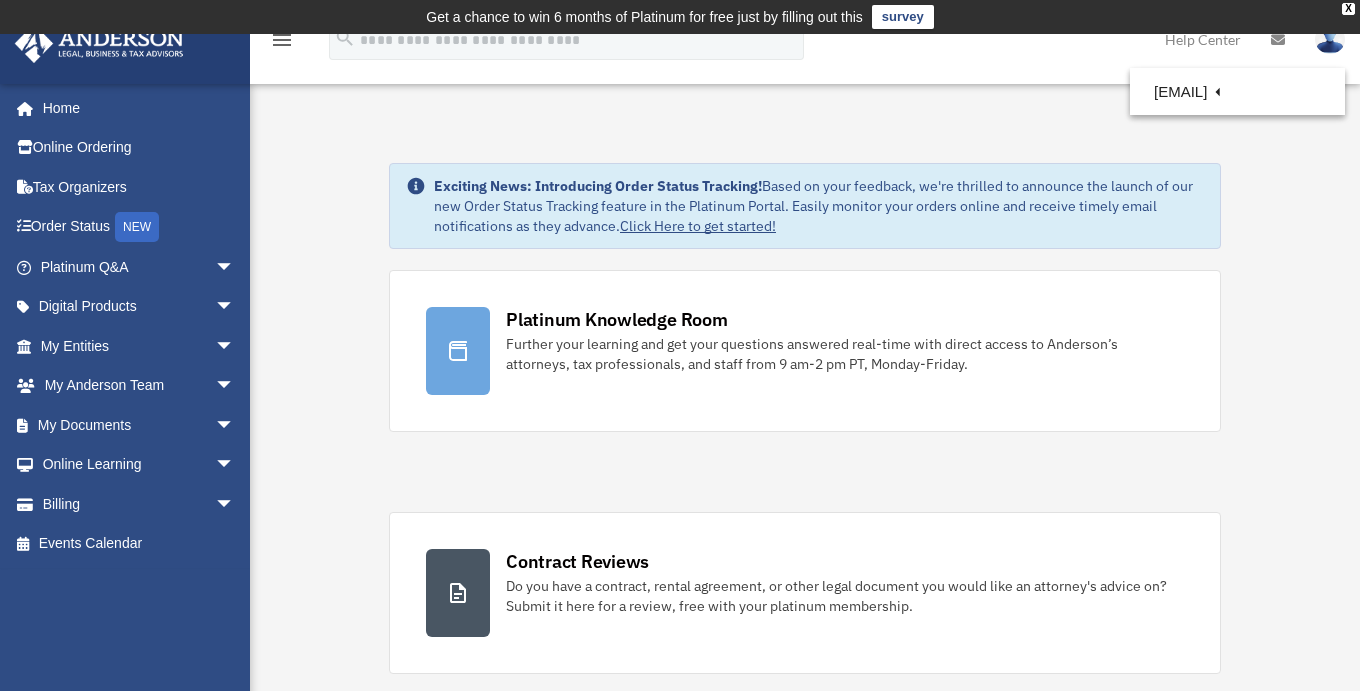 click on "My Profile" at bounding box center (1005, 93) 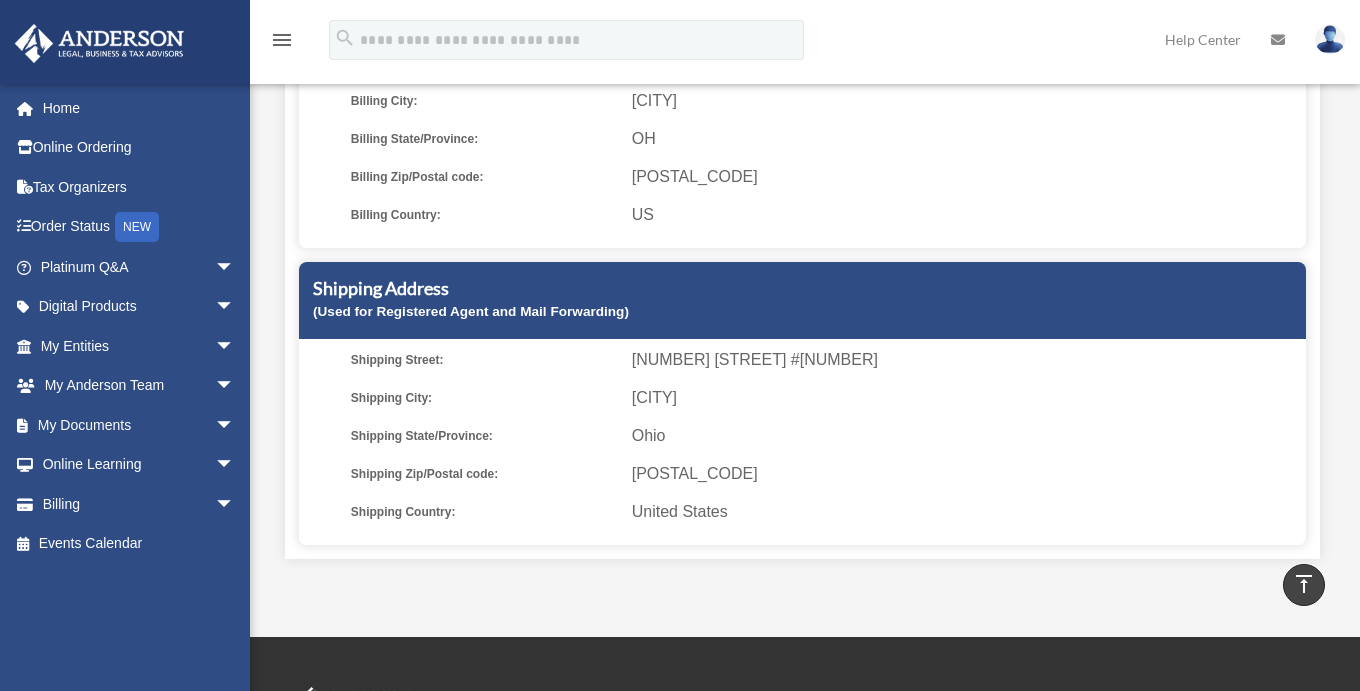 scroll, scrollTop: 255, scrollLeft: 0, axis: vertical 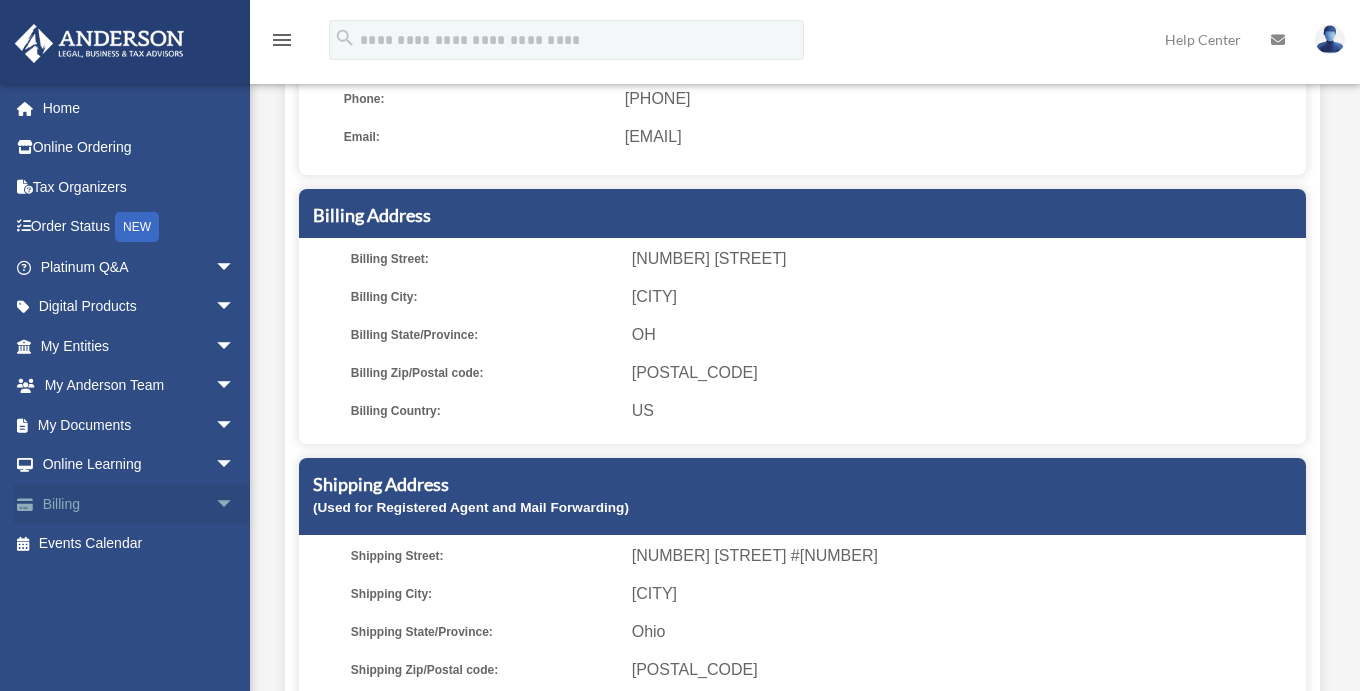 click on "Billing arrow_drop_down" at bounding box center [139, 504] 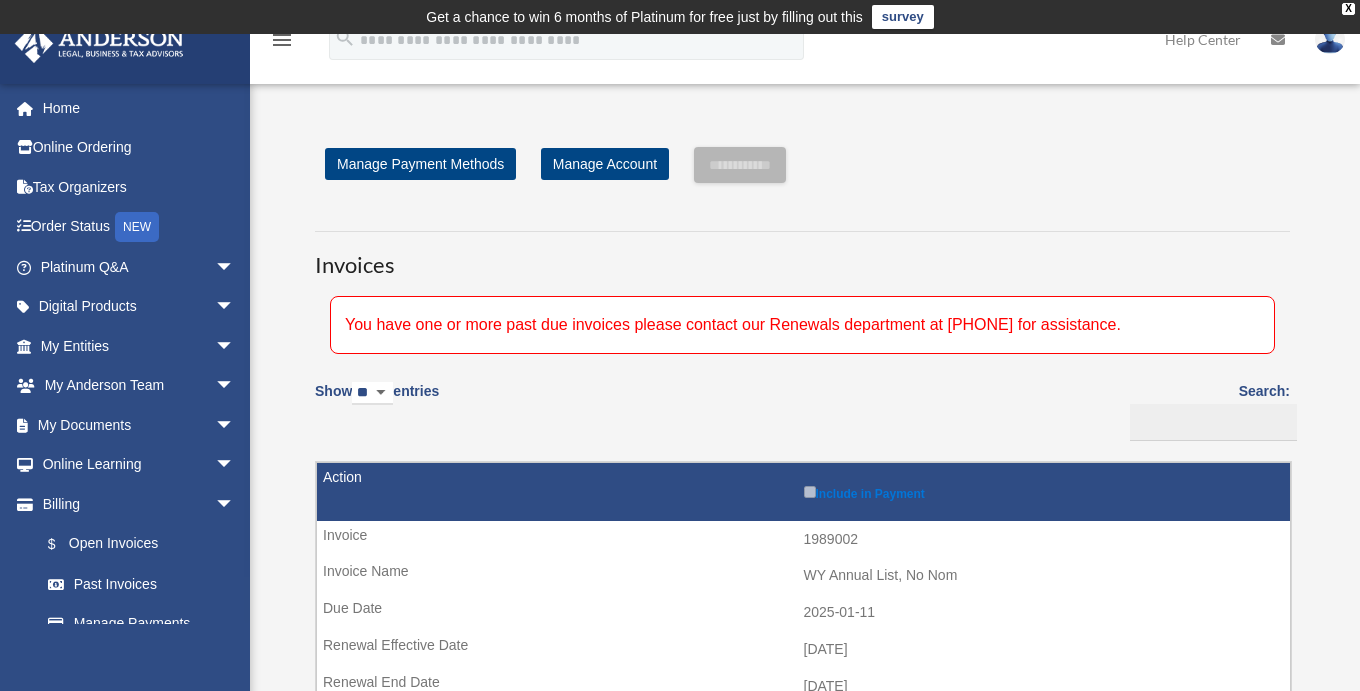 scroll, scrollTop: 172, scrollLeft: 0, axis: vertical 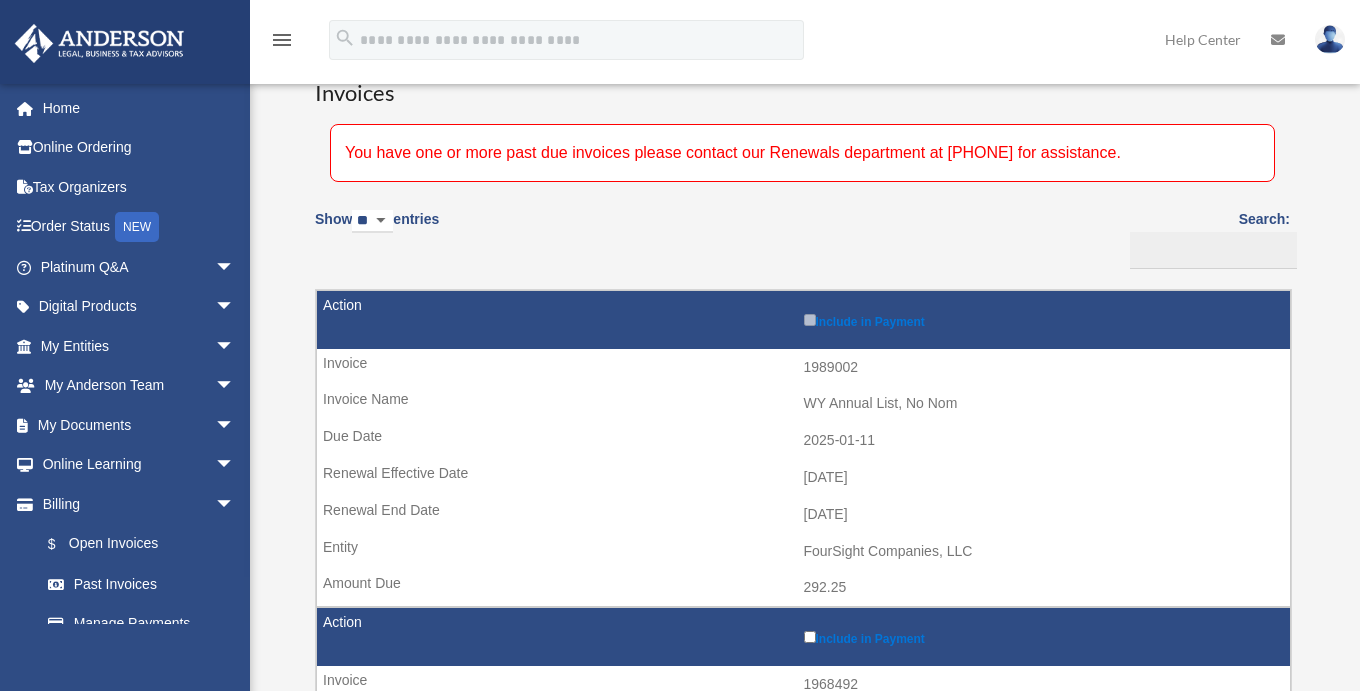select on "**" 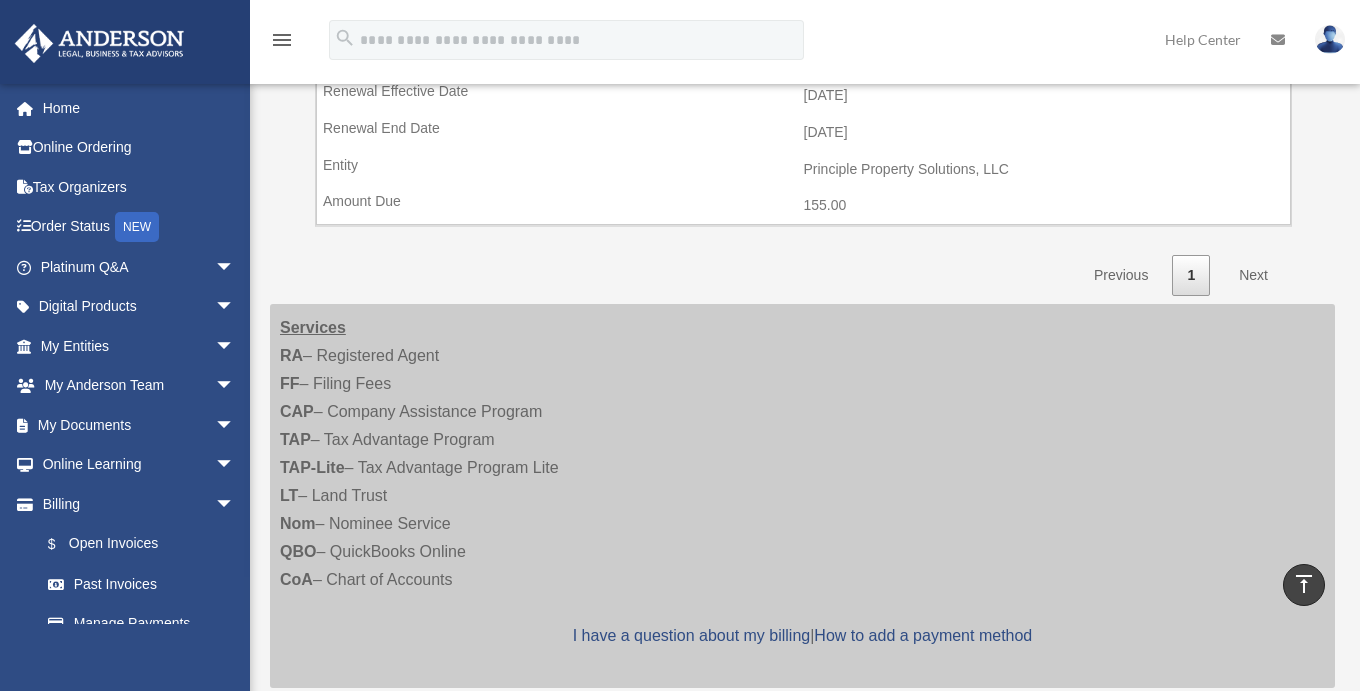 scroll, scrollTop: 1684, scrollLeft: 0, axis: vertical 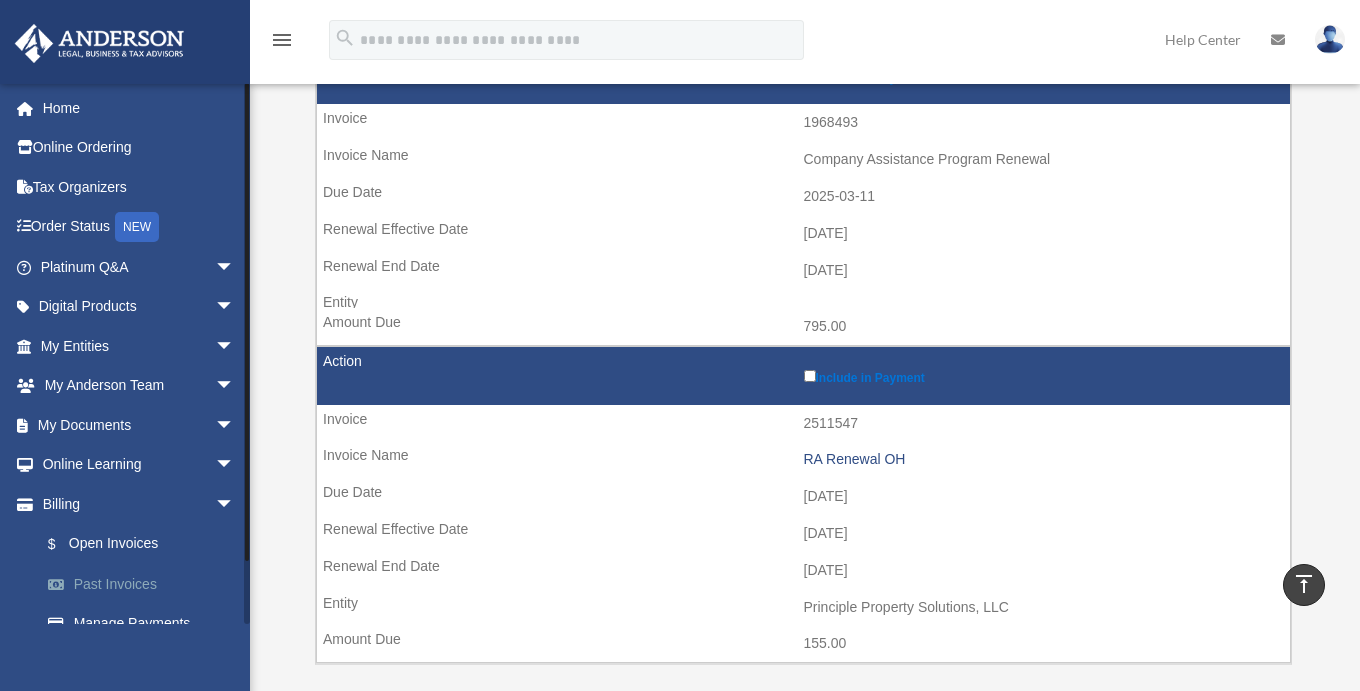 click on "Past Invoices" at bounding box center (146, 584) 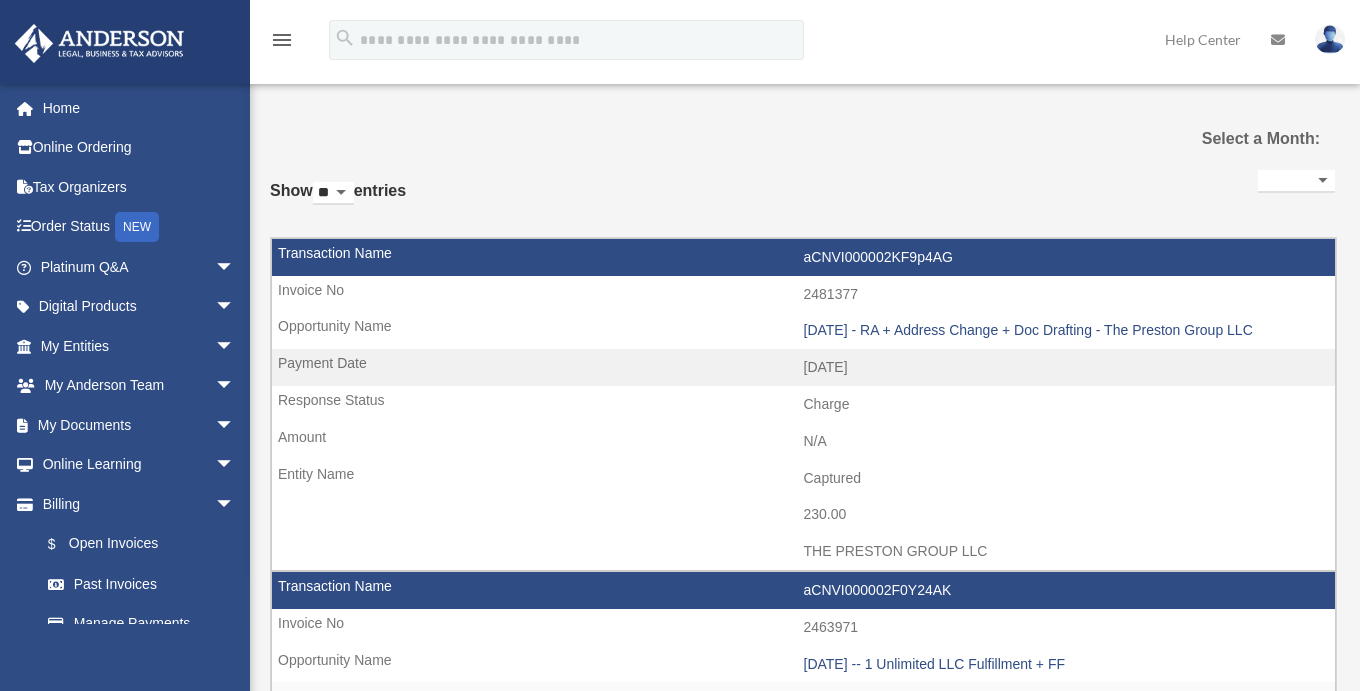 scroll, scrollTop: 0, scrollLeft: 0, axis: both 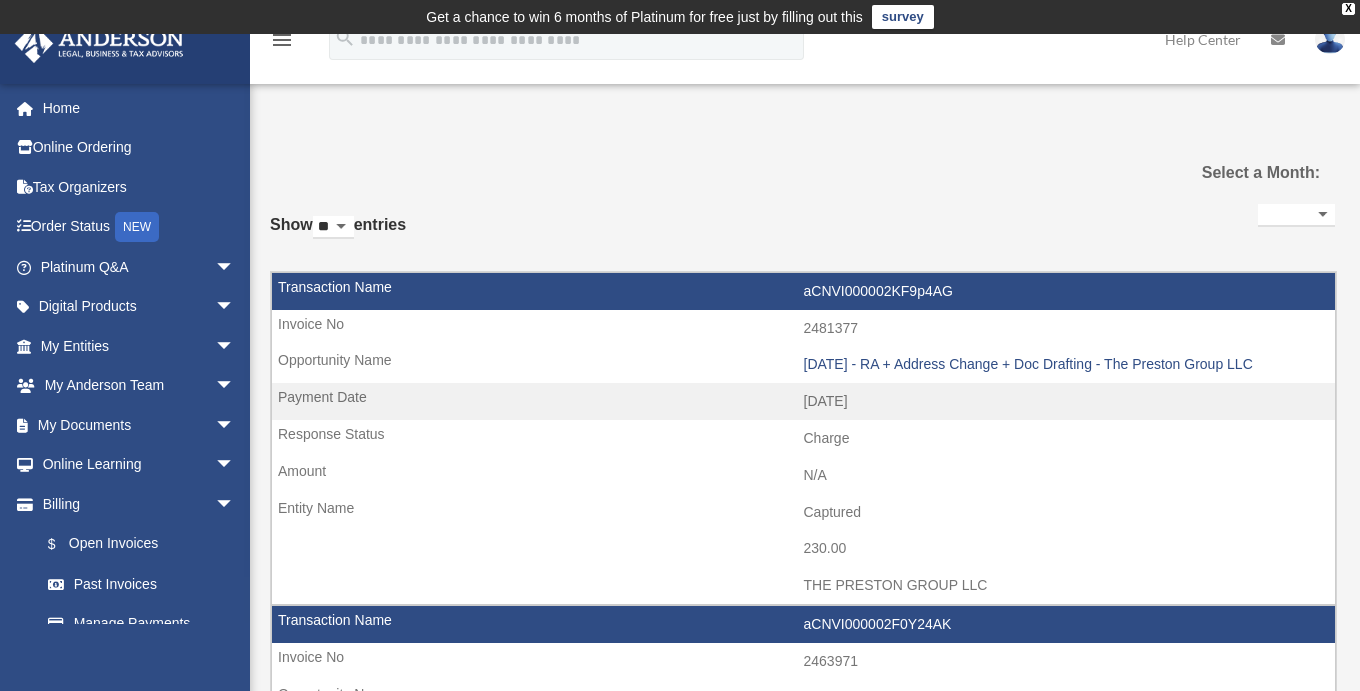 select on "**********" 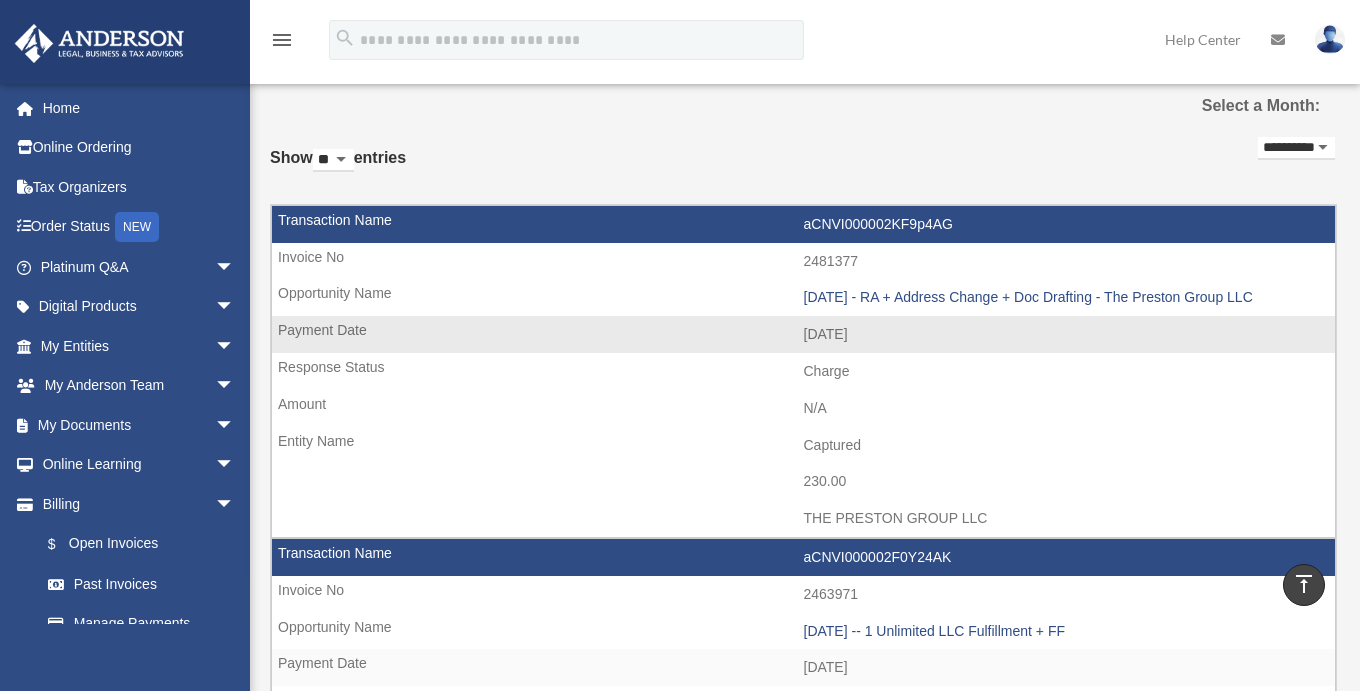 scroll, scrollTop: 0, scrollLeft: 0, axis: both 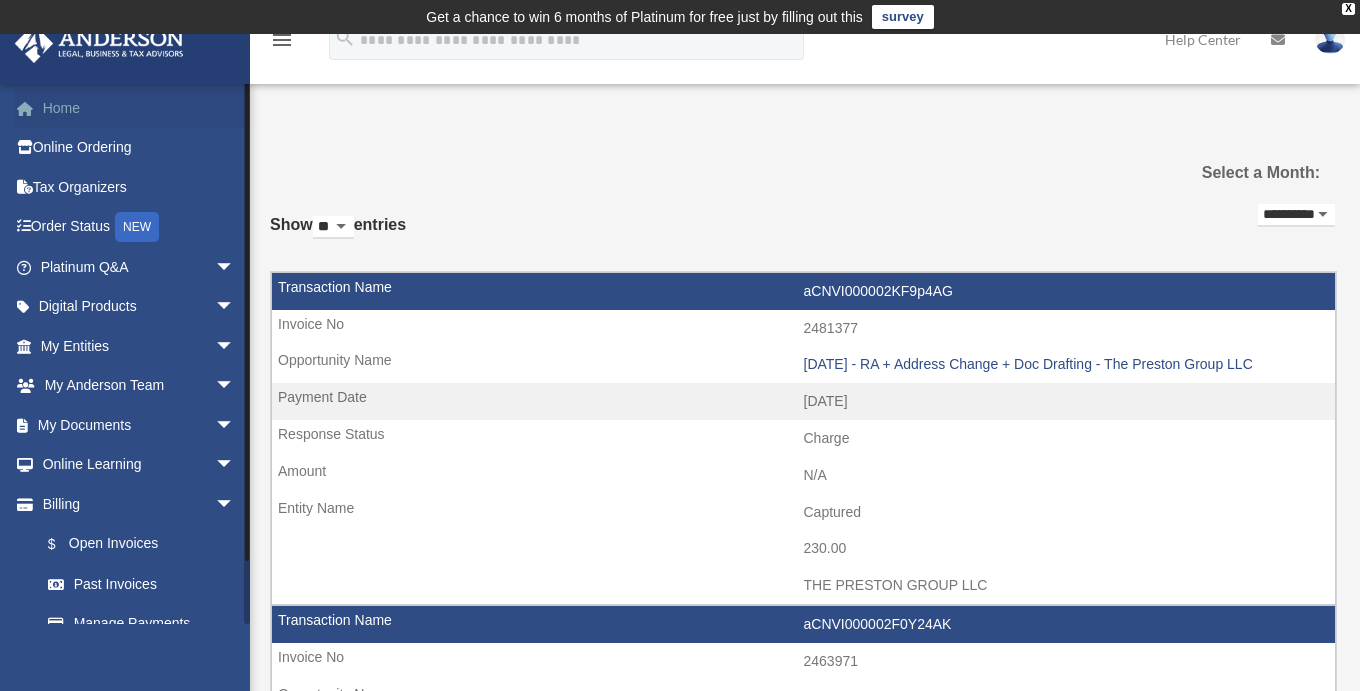 click on "Home" at bounding box center [139, 108] 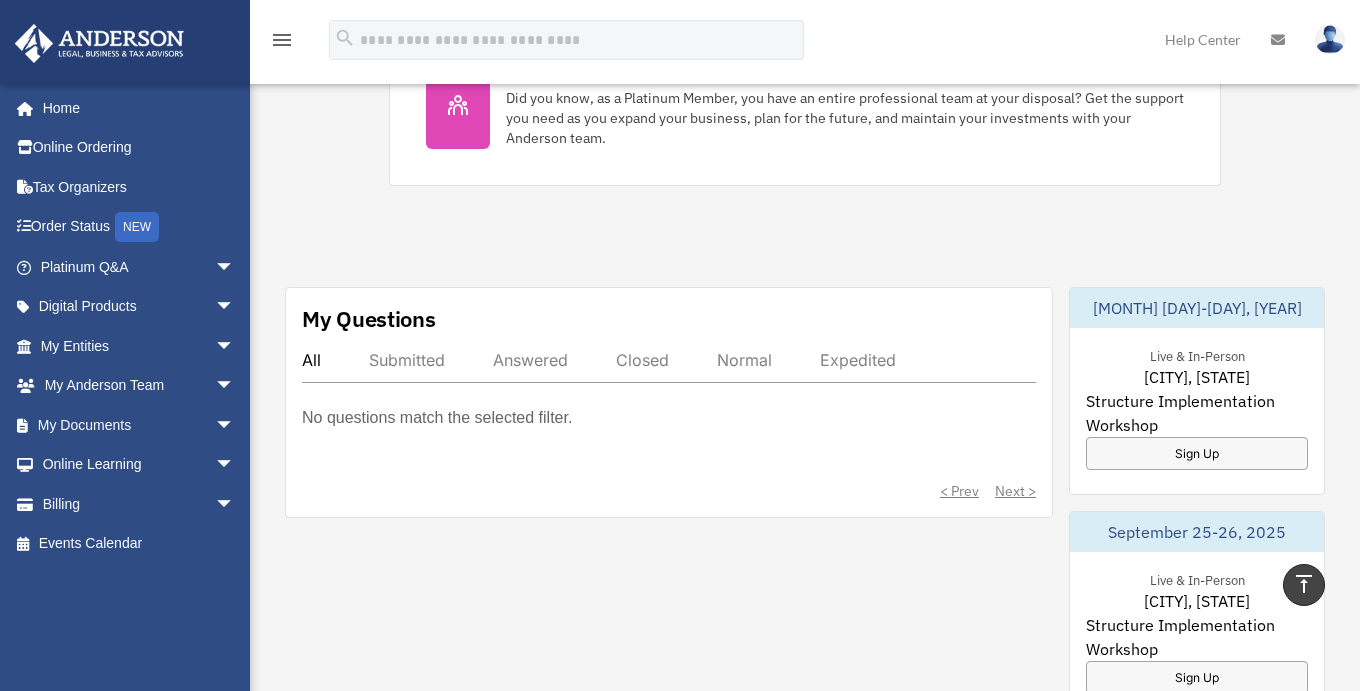 scroll, scrollTop: 558, scrollLeft: 0, axis: vertical 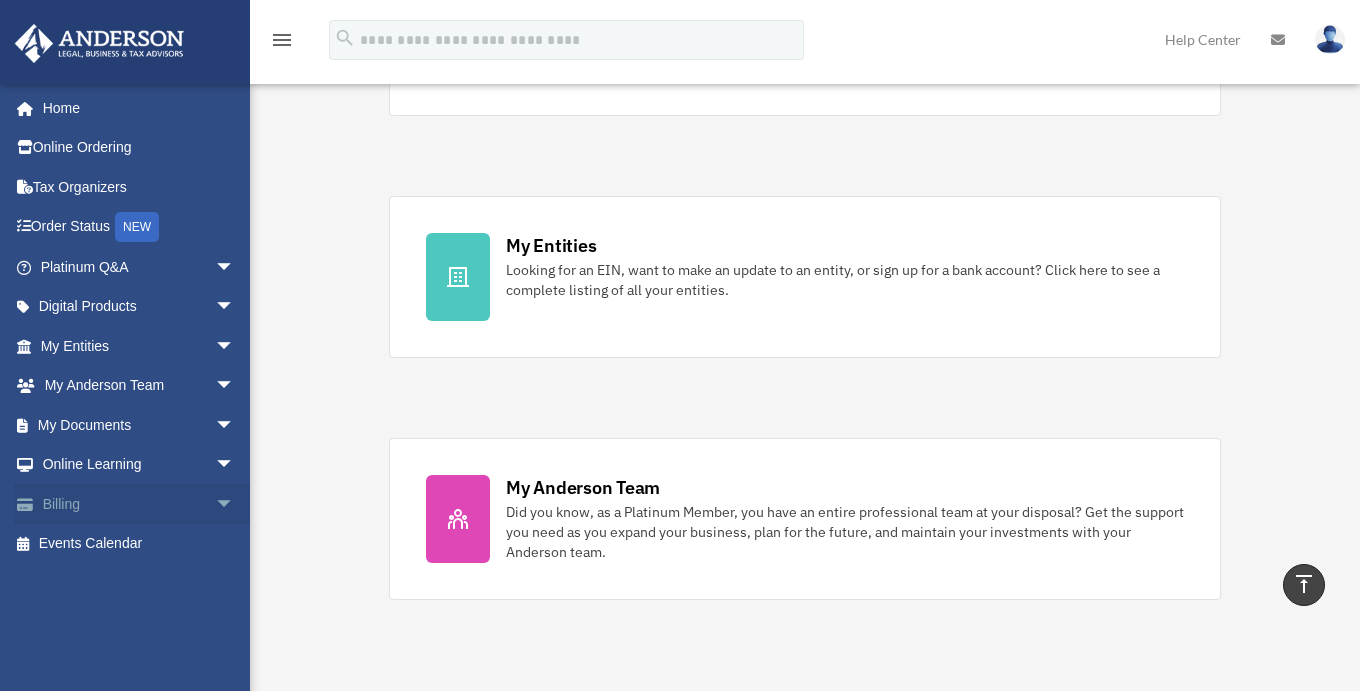 click on "arrow_drop_down" at bounding box center [235, 504] 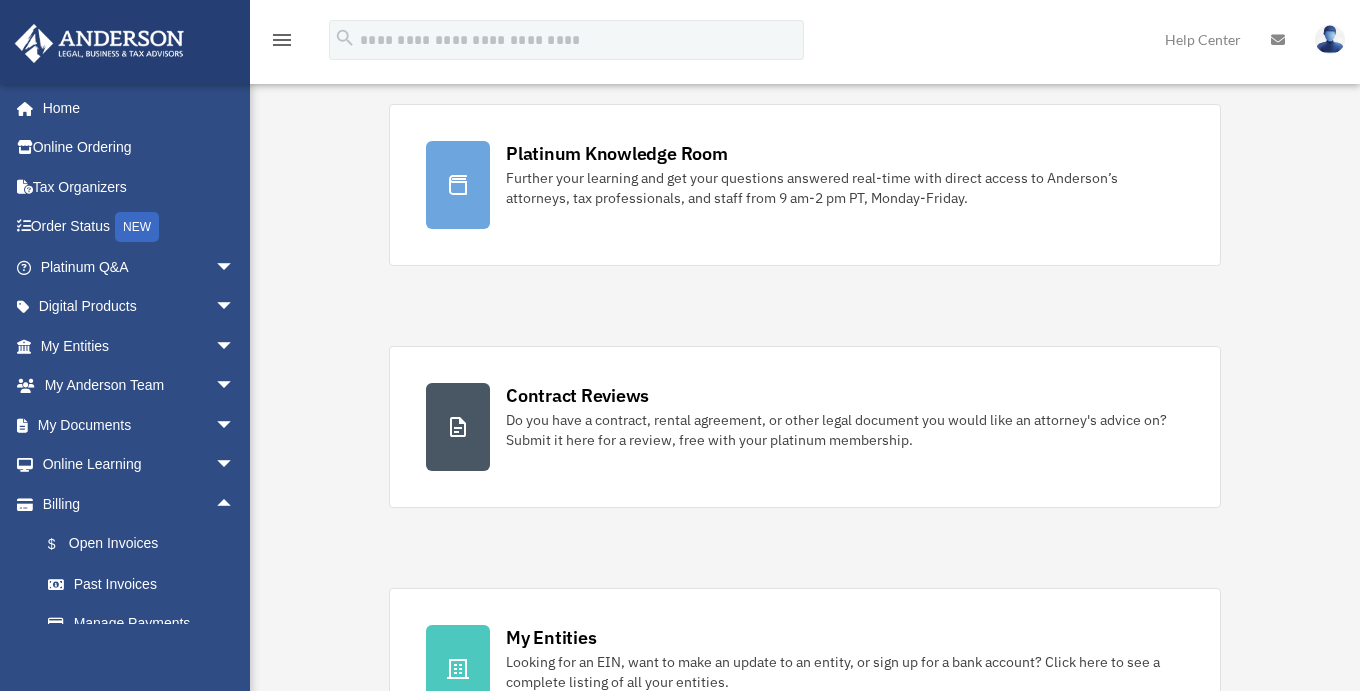 scroll, scrollTop: 0, scrollLeft: 0, axis: both 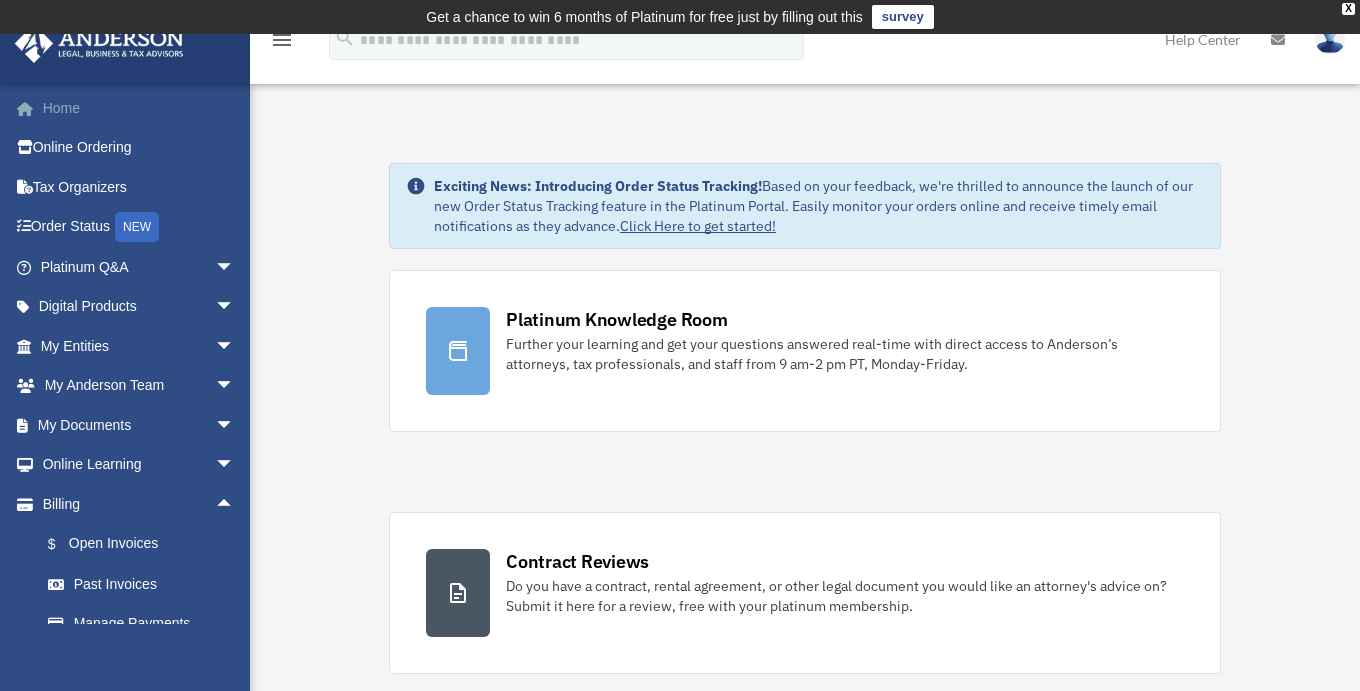 click on "Home" at bounding box center [139, 108] 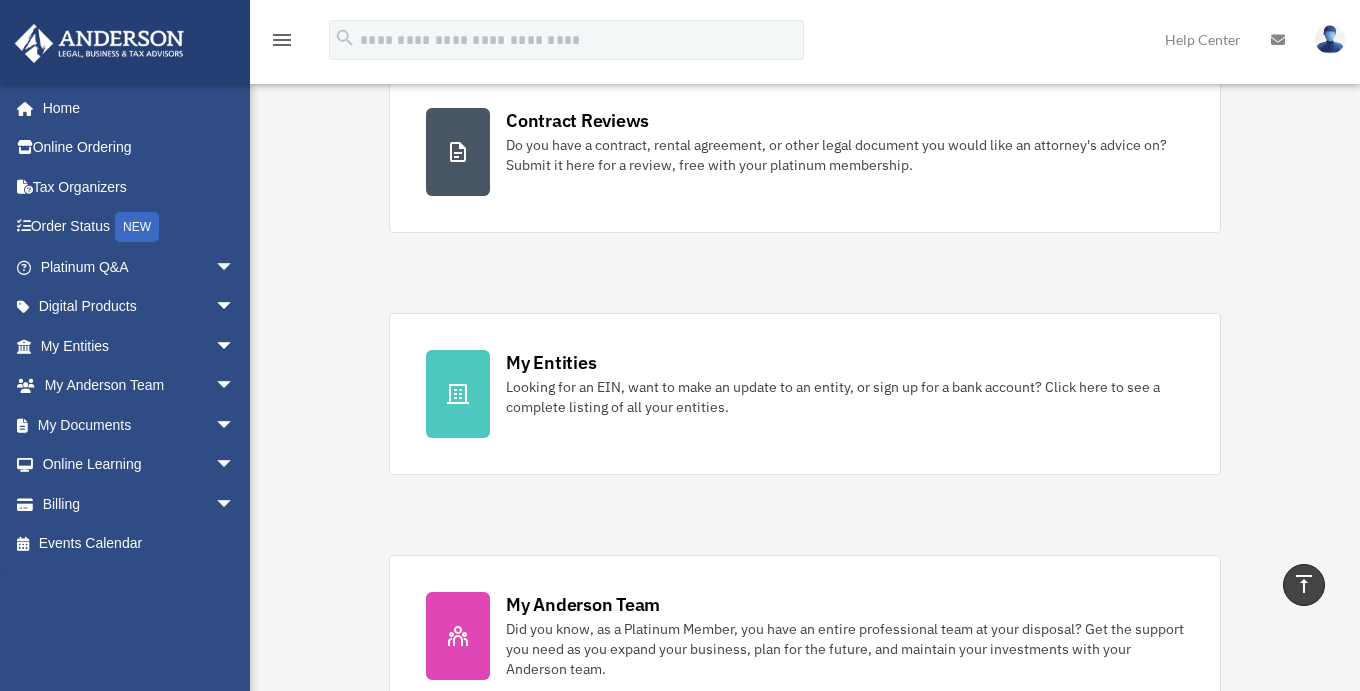 scroll, scrollTop: 889, scrollLeft: 0, axis: vertical 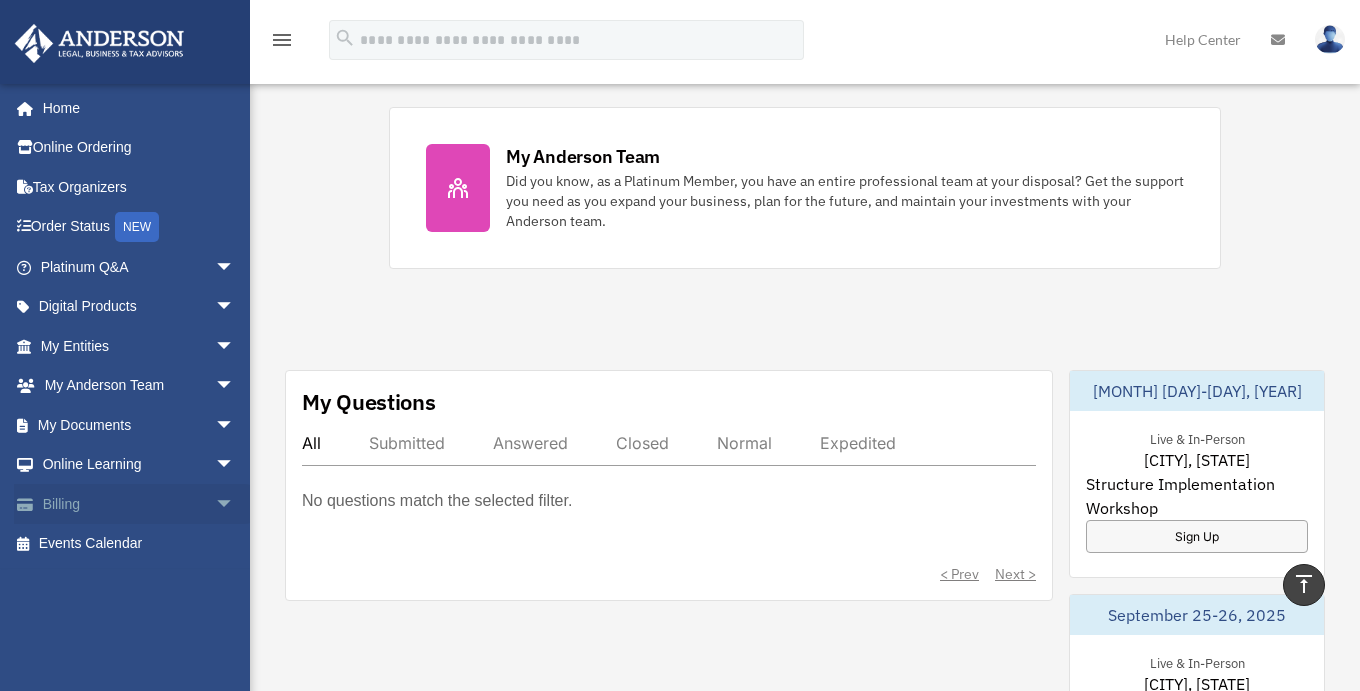 click on "Billing arrow_drop_down" at bounding box center [139, 504] 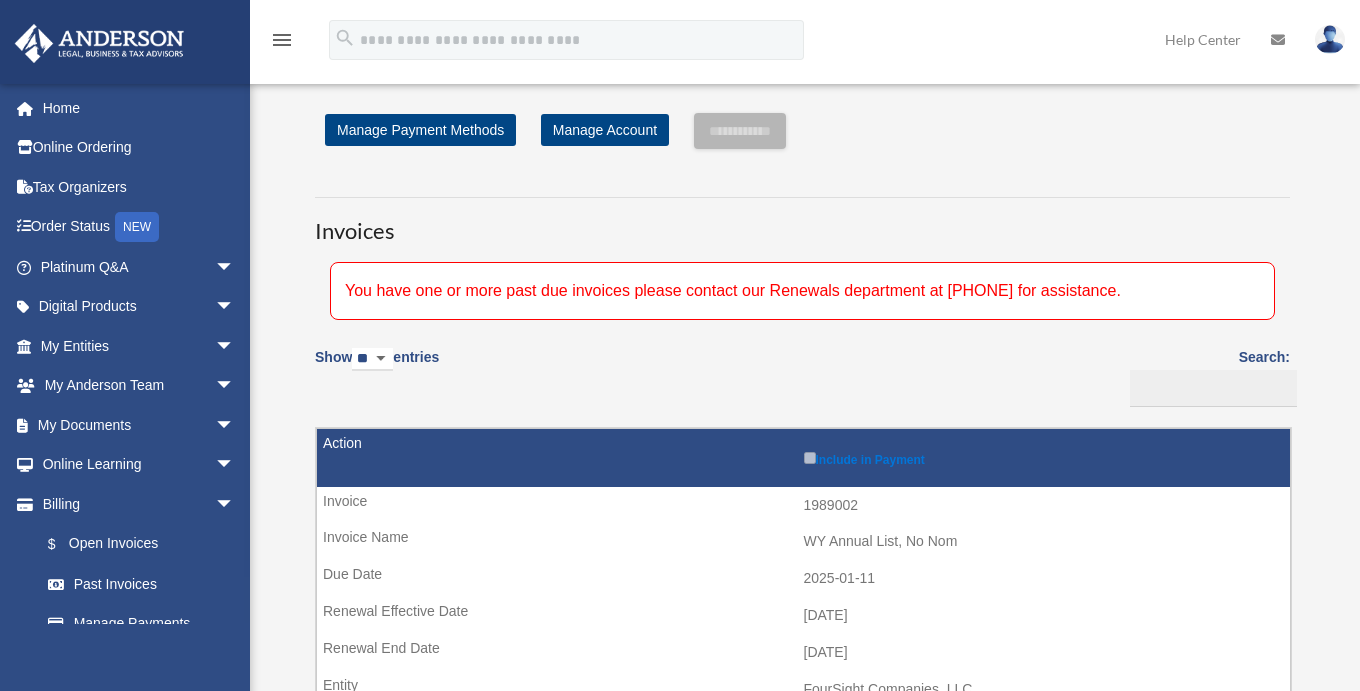 scroll, scrollTop: 0, scrollLeft: 0, axis: both 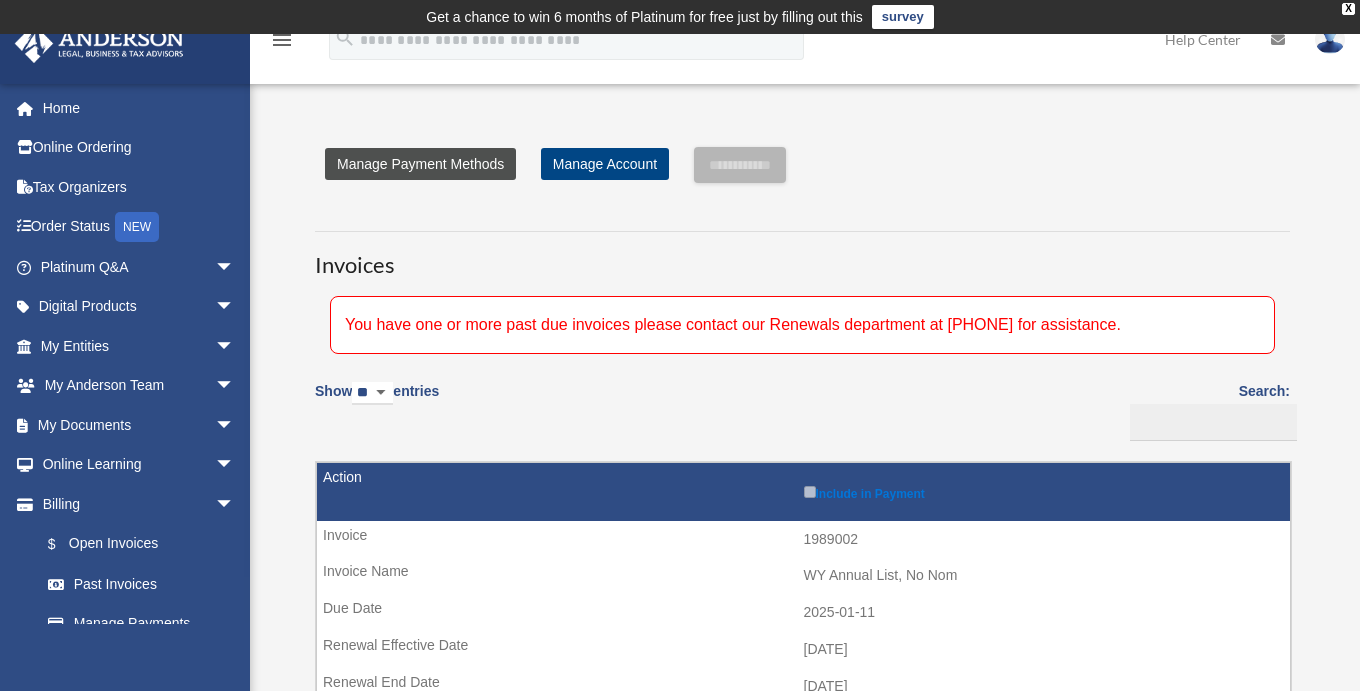 click on "Manage Payment Methods" at bounding box center [420, 164] 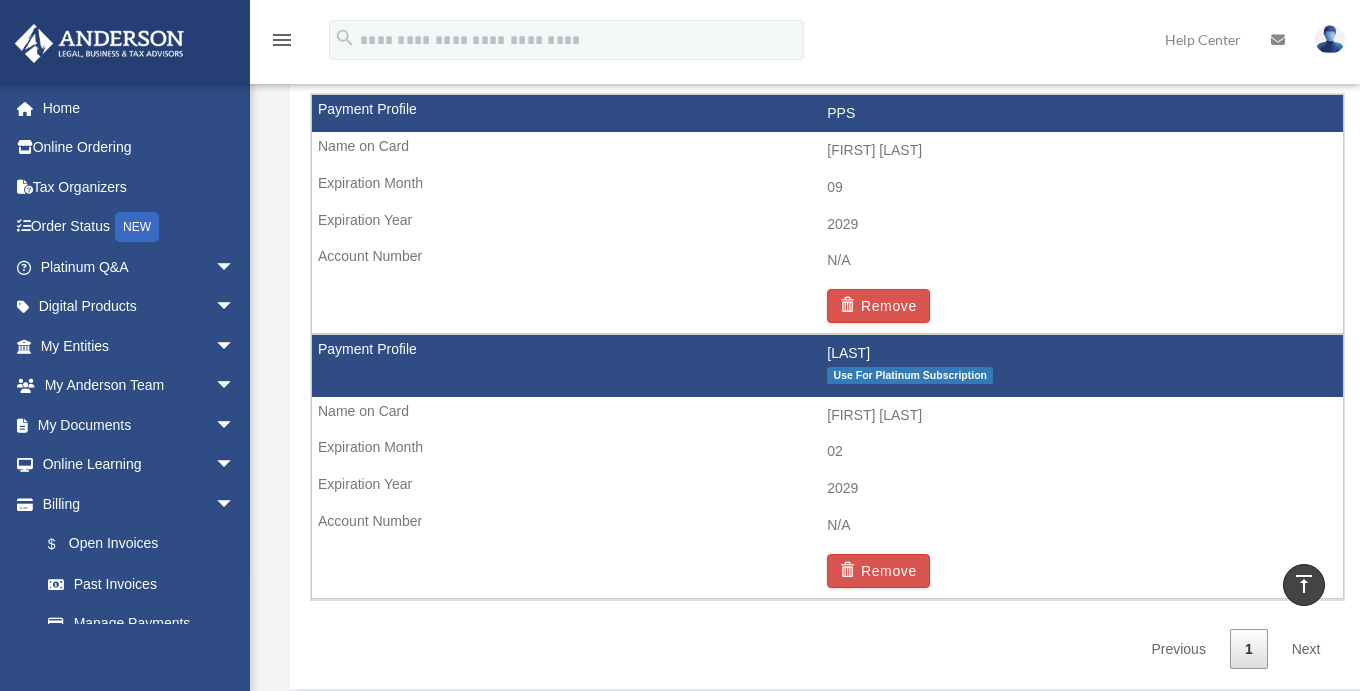 scroll, scrollTop: 1179, scrollLeft: 0, axis: vertical 